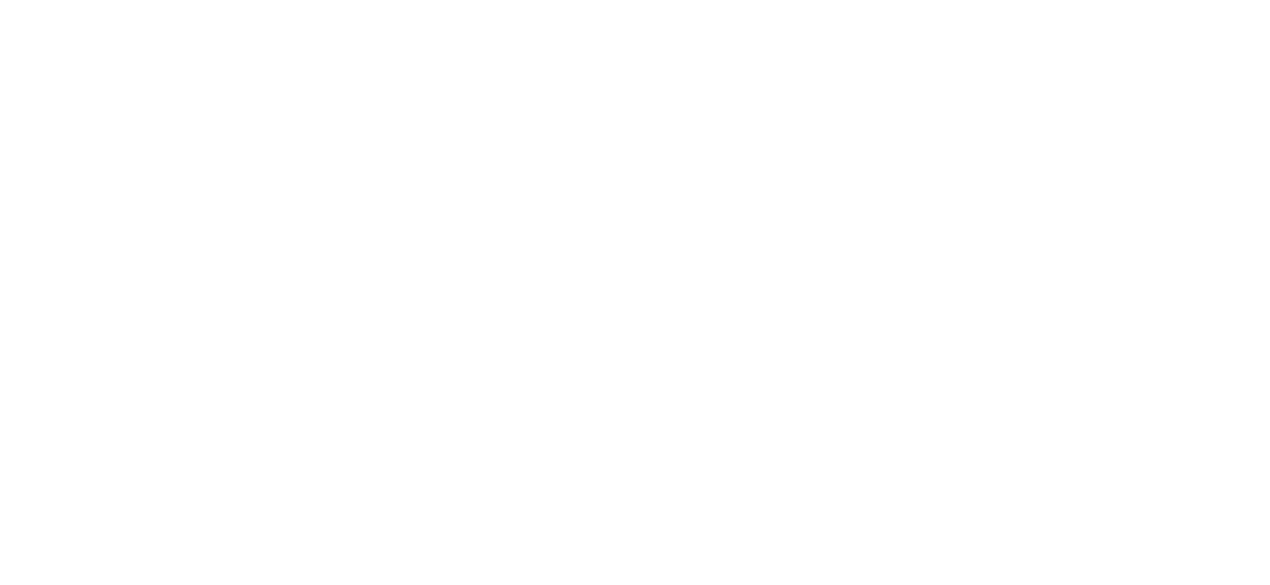 scroll, scrollTop: 0, scrollLeft: 0, axis: both 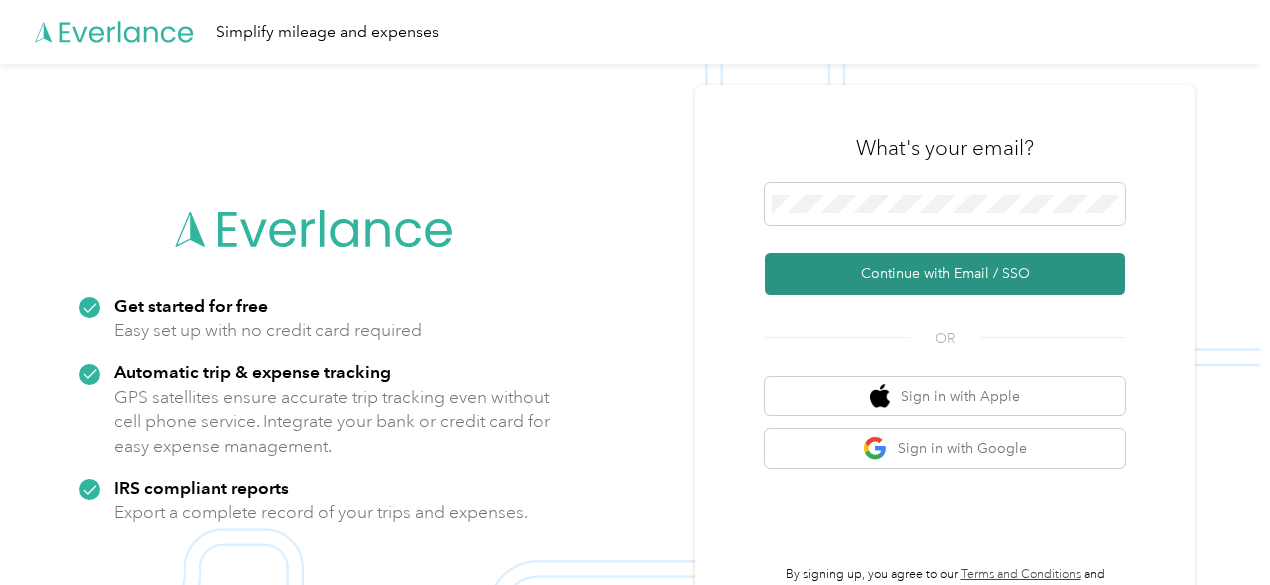 click on "Continue with Email / SSO" at bounding box center [945, 274] 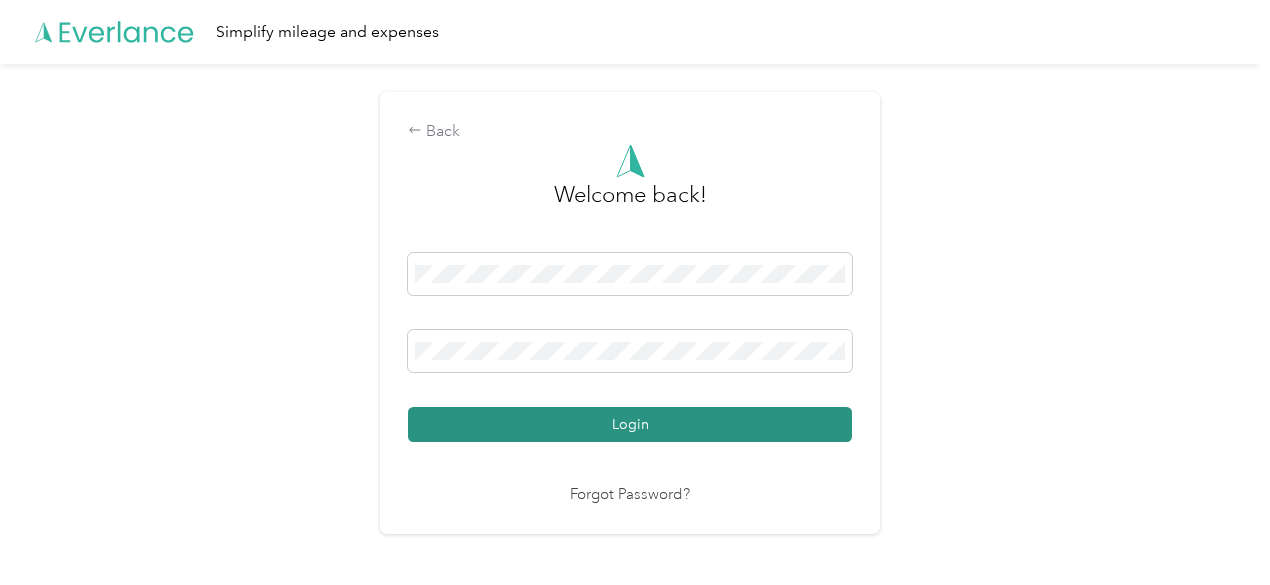 click on "Login" at bounding box center [630, 424] 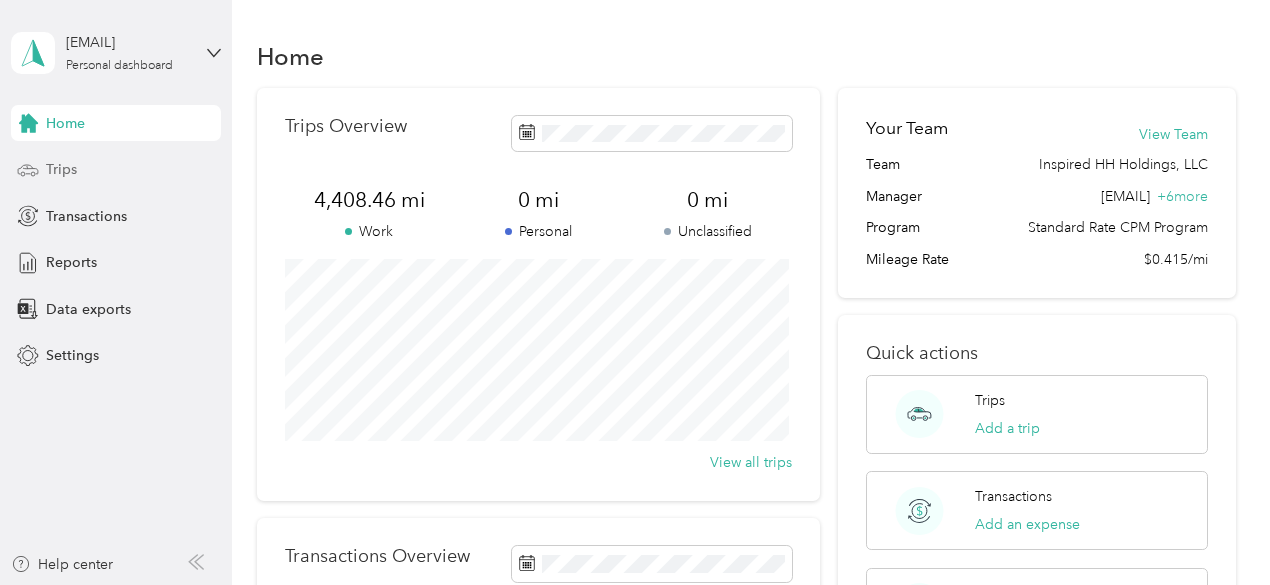 click on "Trips" at bounding box center (61, 169) 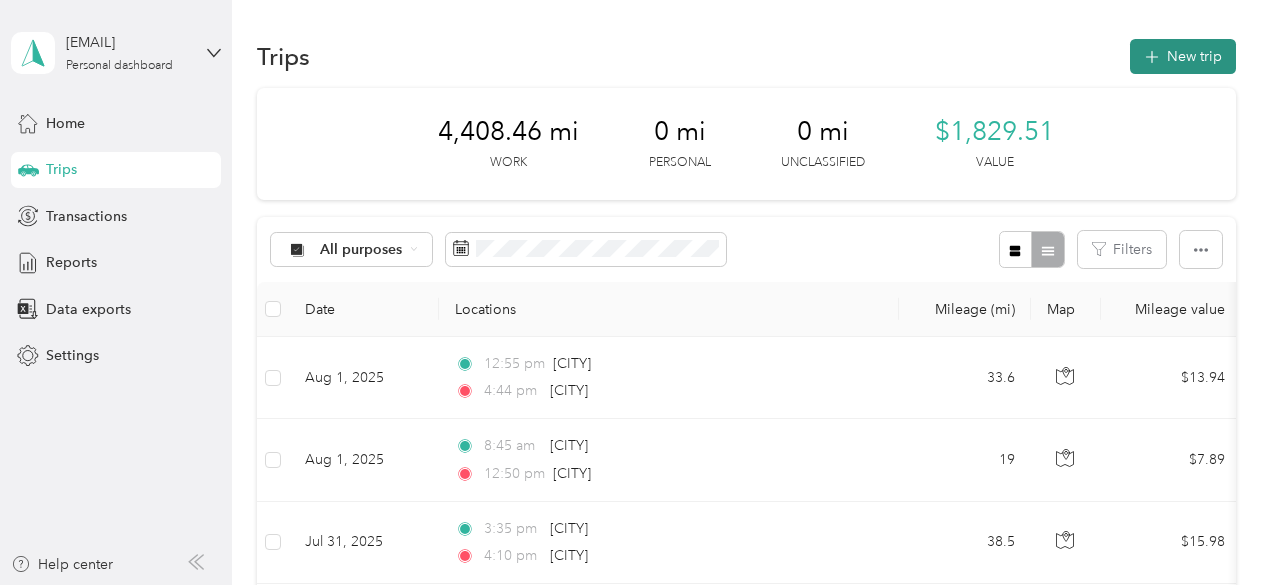 click on "New trip" at bounding box center [1183, 56] 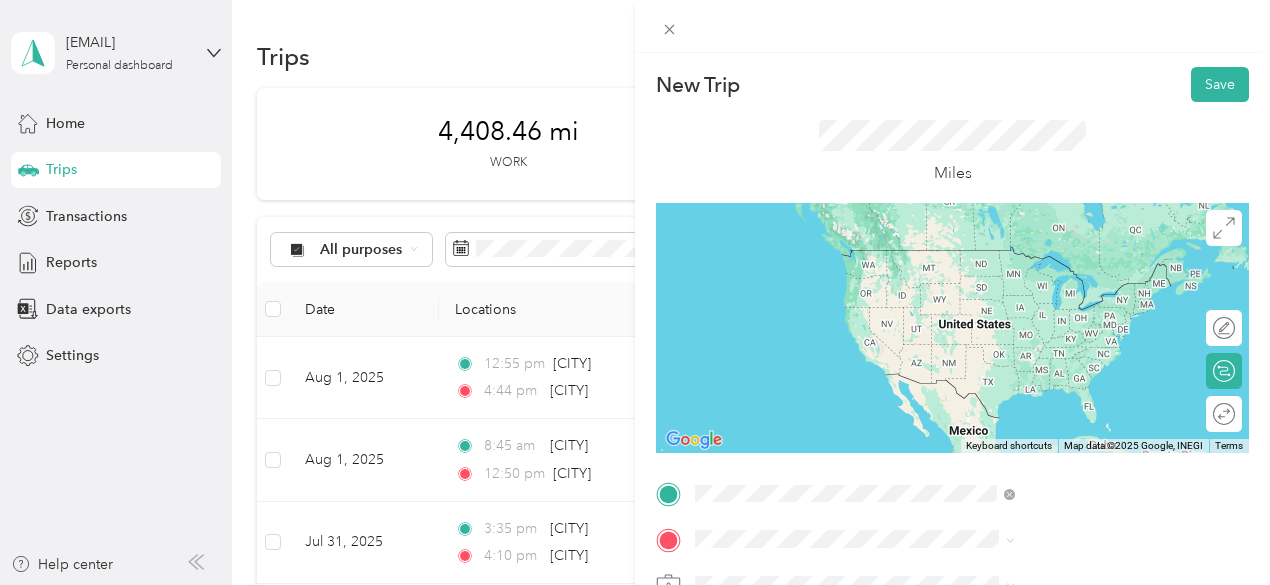 click on "[CITY]
[STATE], [COUNTRY]" at bounding box center (1009, 258) 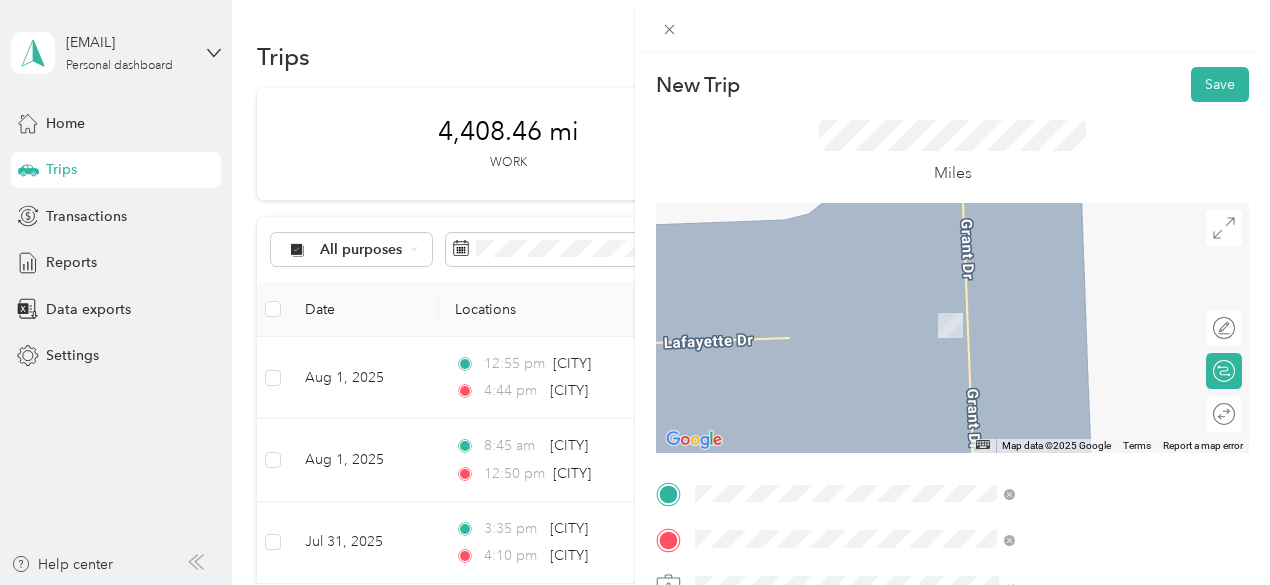 click on "[CITY]
[STATE], [COUNTRY]" at bounding box center [1009, 304] 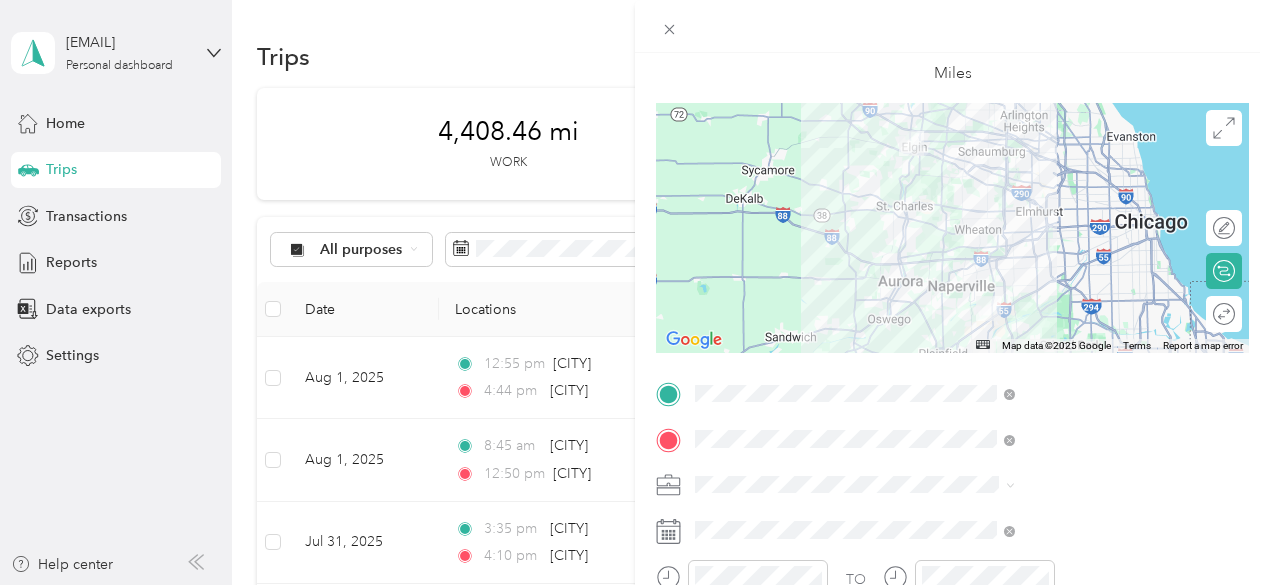 scroll, scrollTop: 300, scrollLeft: 0, axis: vertical 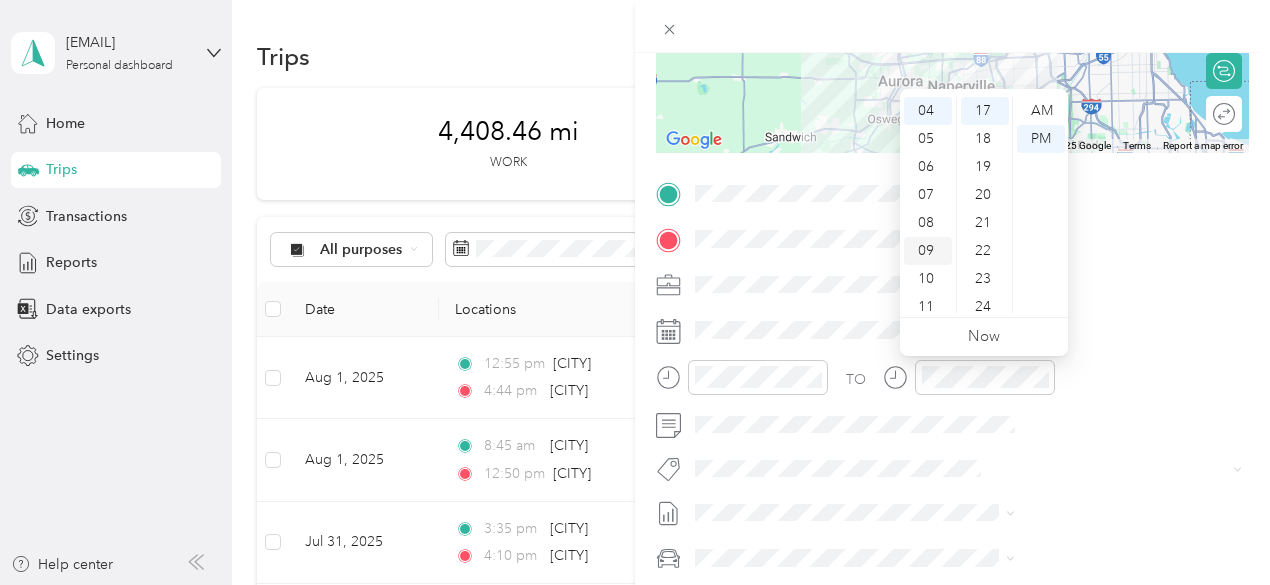 click on "09" at bounding box center (928, 251) 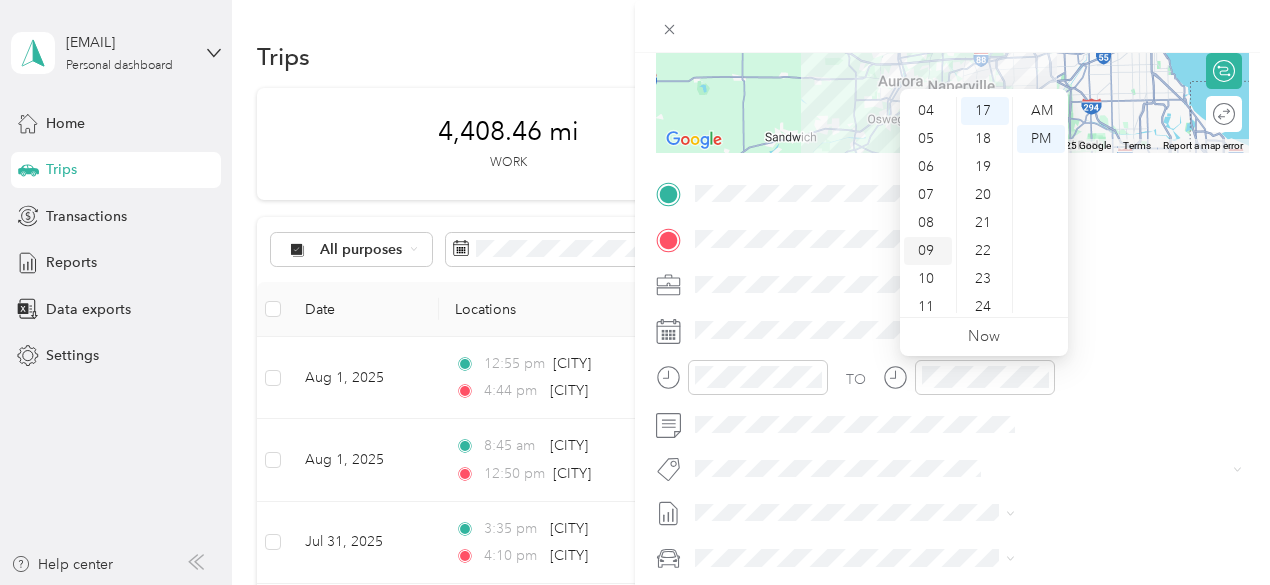 scroll, scrollTop: 120, scrollLeft: 0, axis: vertical 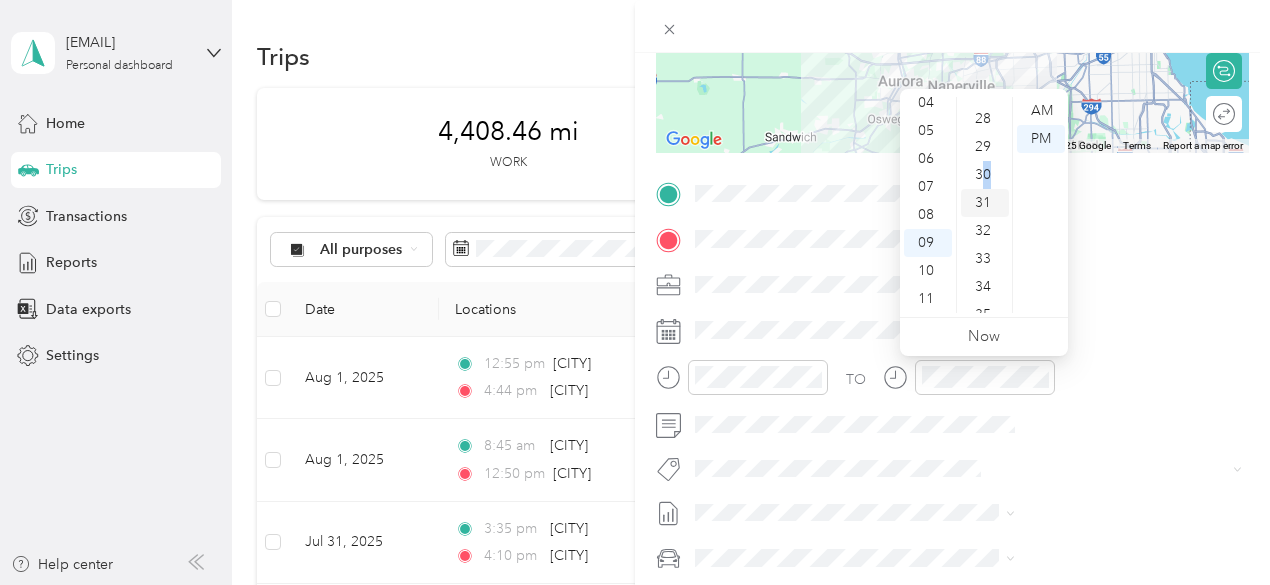 click on "30" at bounding box center [985, 175] 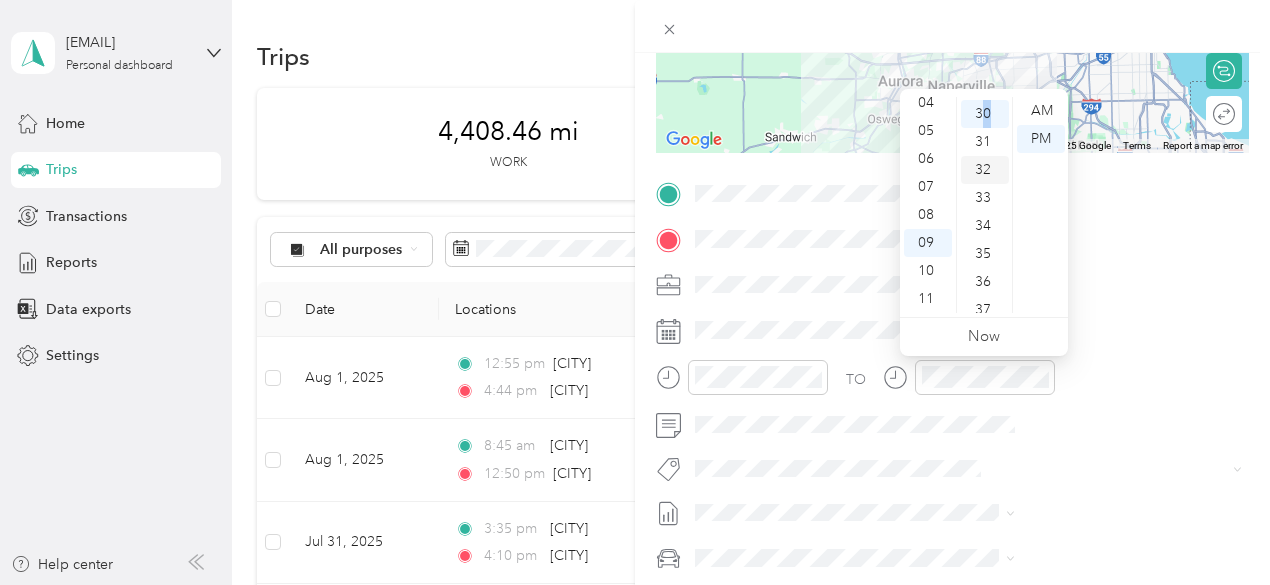 scroll, scrollTop: 840, scrollLeft: 0, axis: vertical 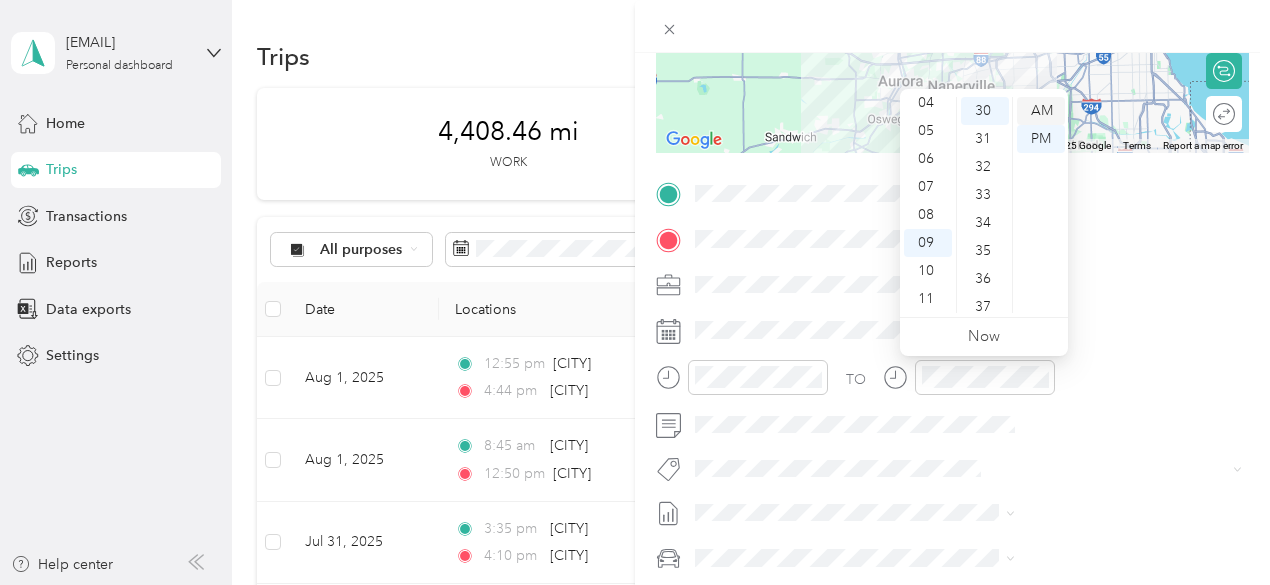 click on "AM" at bounding box center [1041, 111] 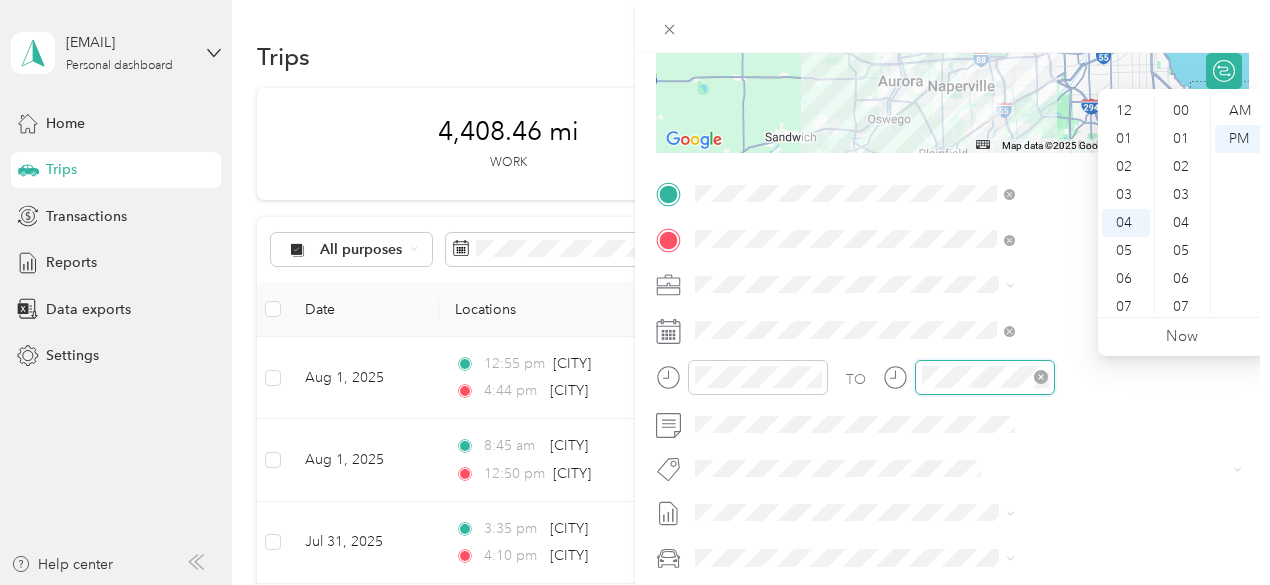 scroll, scrollTop: 112, scrollLeft: 0, axis: vertical 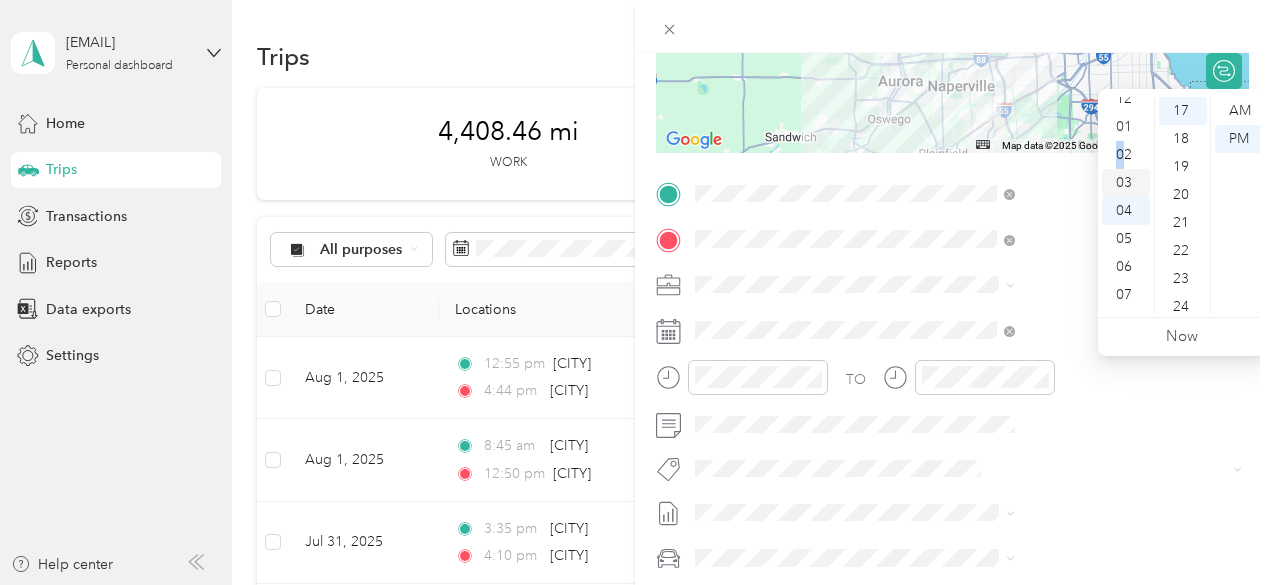 click on "02" at bounding box center (1126, 155) 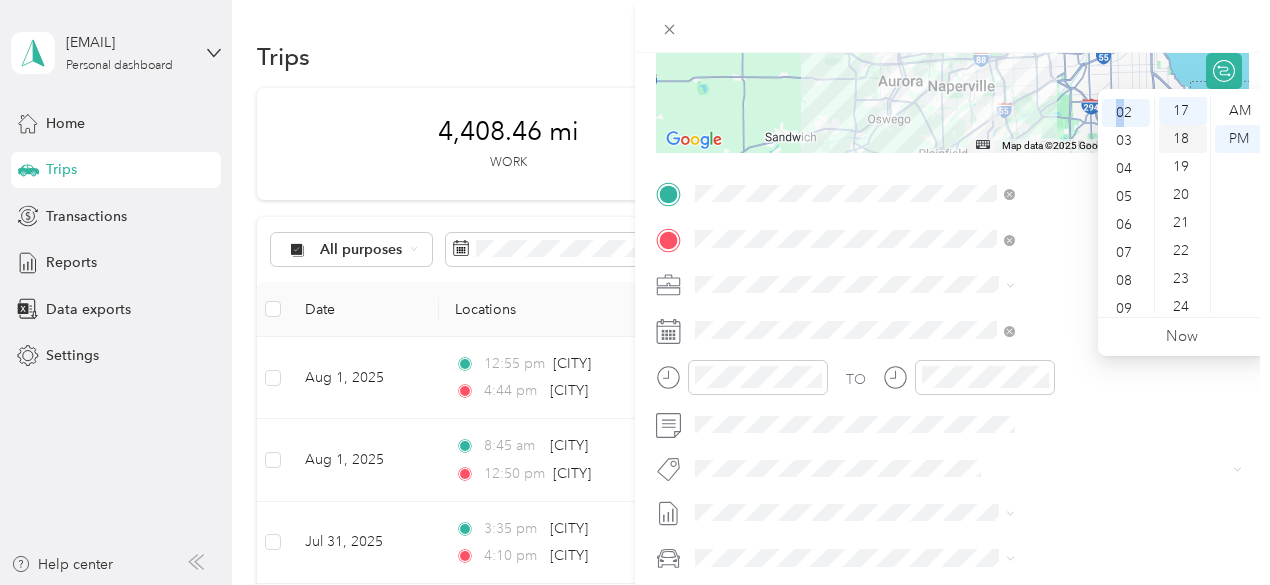 scroll, scrollTop: 56, scrollLeft: 0, axis: vertical 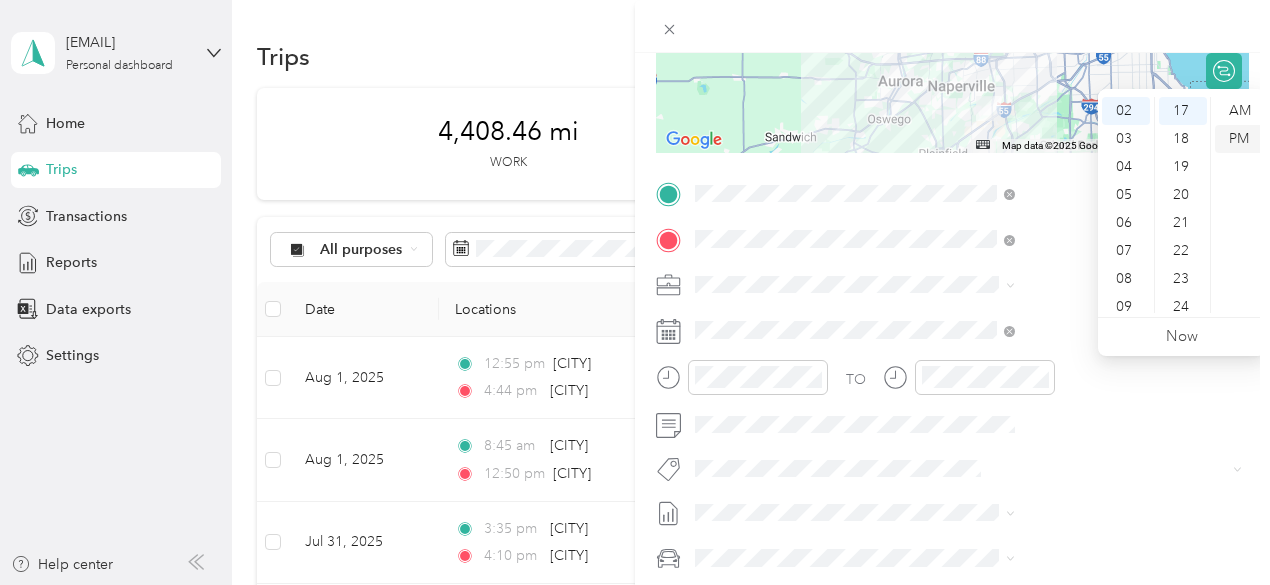 click on "PM" at bounding box center [1239, 139] 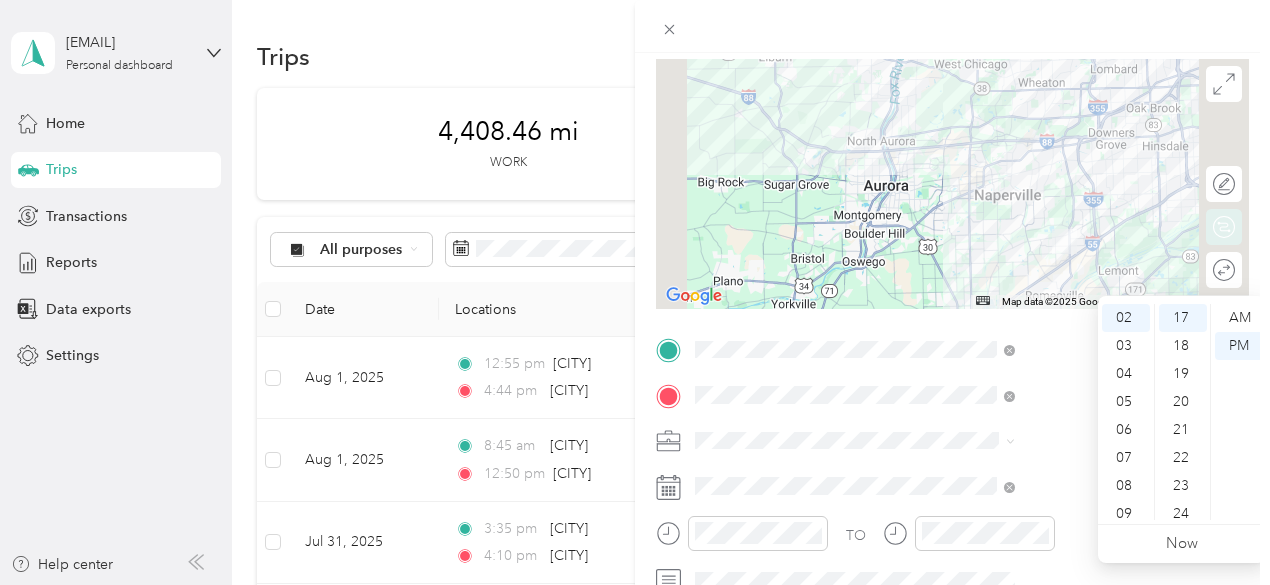 scroll, scrollTop: 0, scrollLeft: 0, axis: both 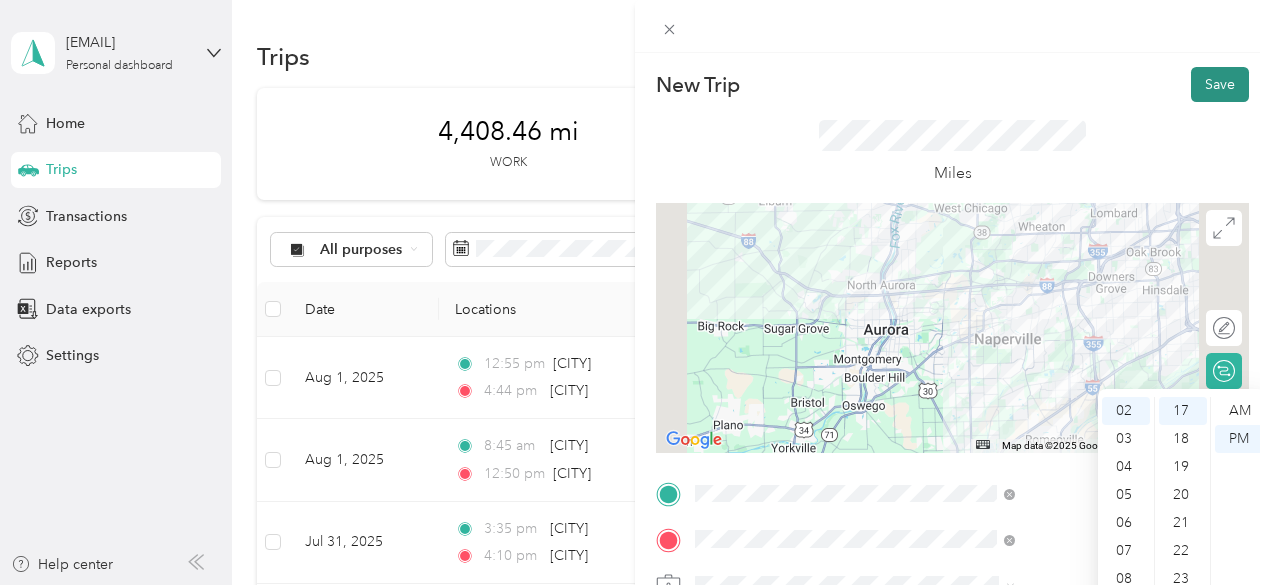 click on "Save" at bounding box center [1220, 84] 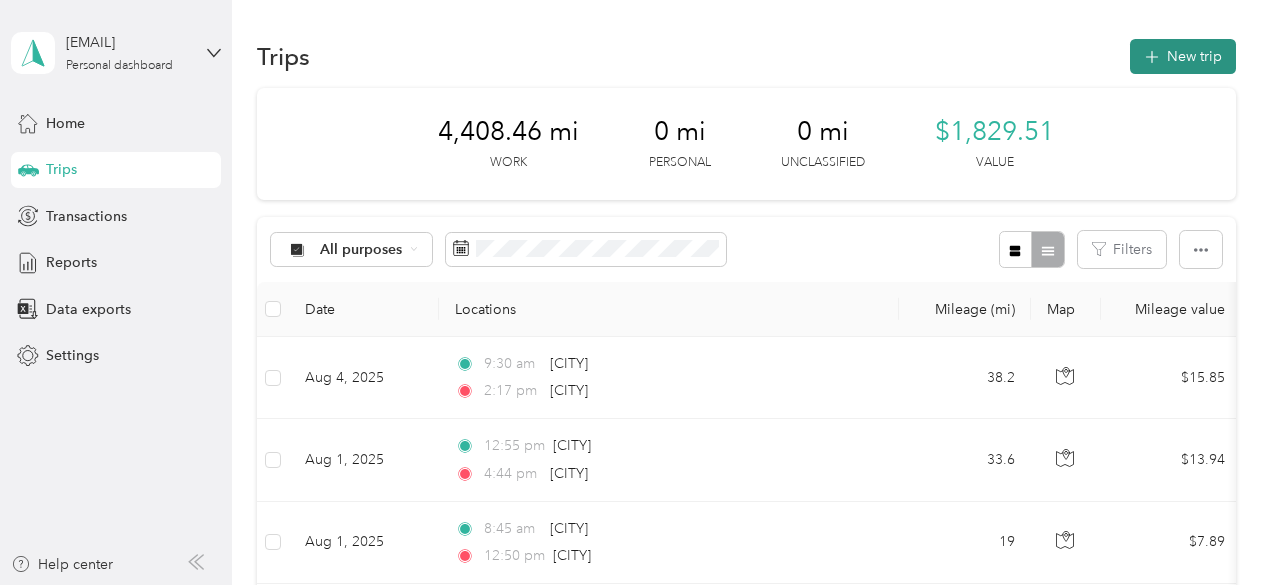 click on "New trip" at bounding box center (1183, 56) 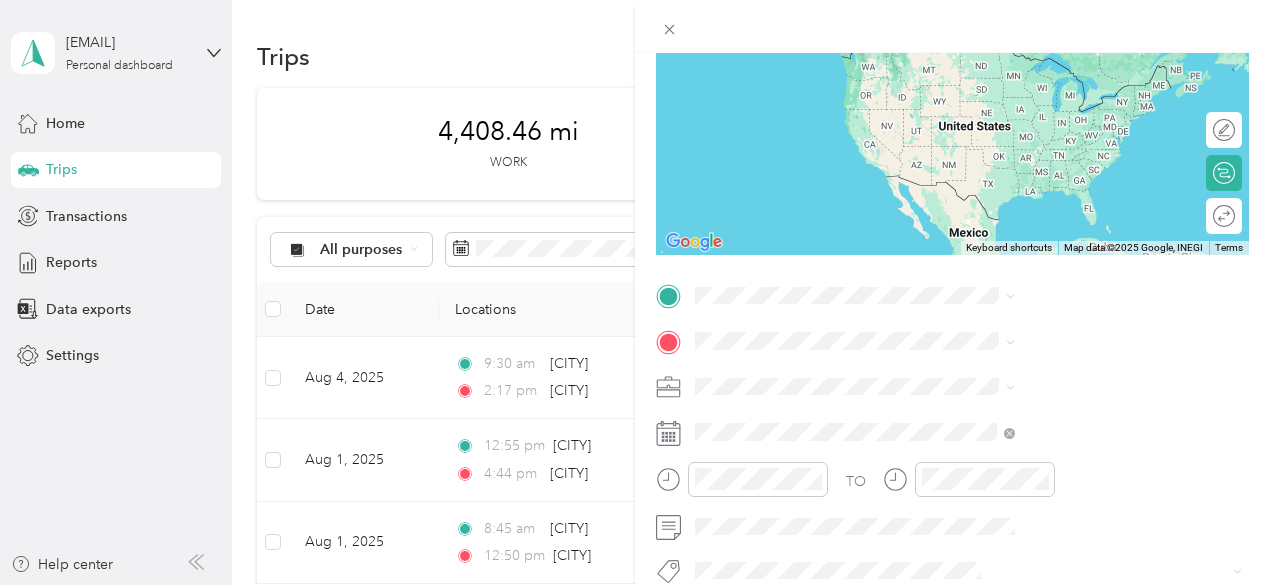 scroll, scrollTop: 200, scrollLeft: 0, axis: vertical 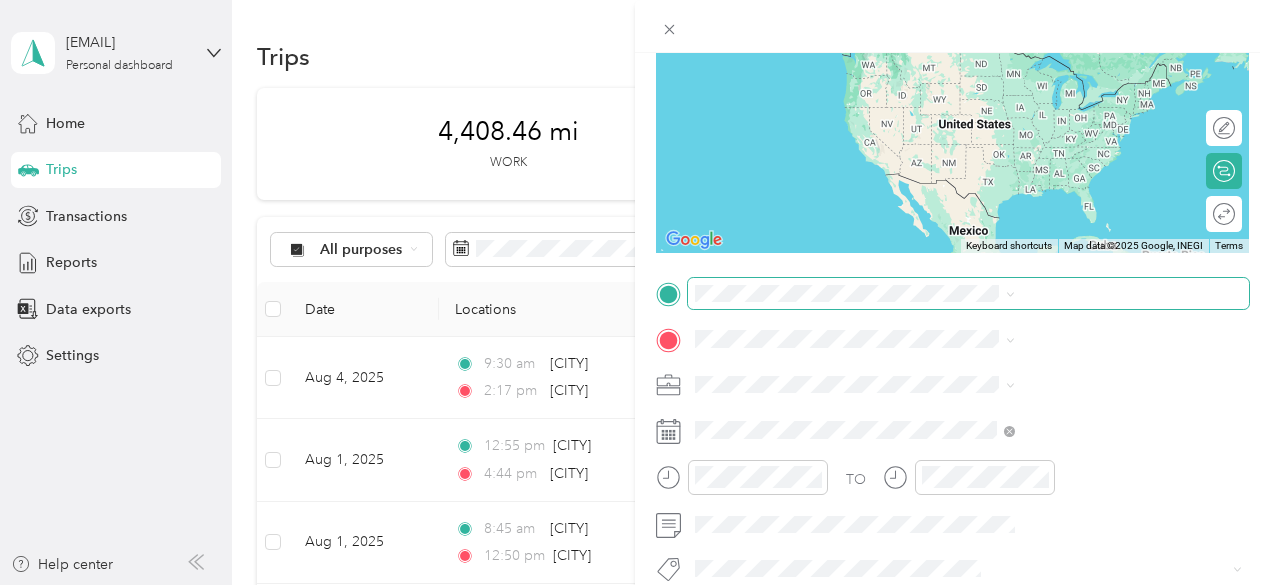 click at bounding box center (968, 294) 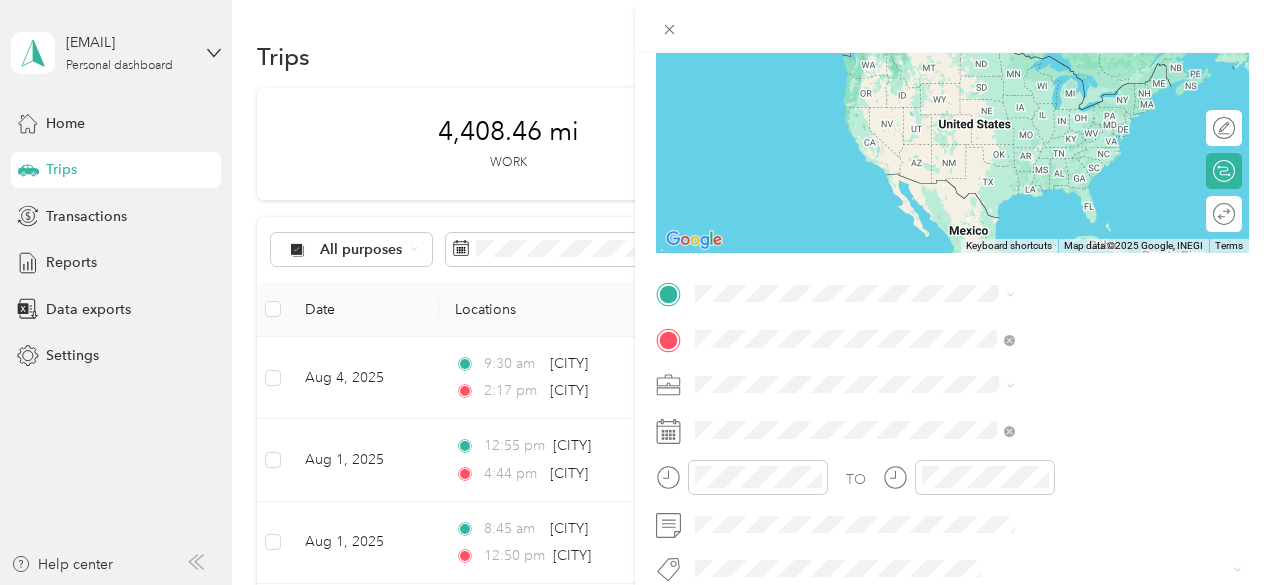 click on "[CITY]
[STATE], [COUNTRY]" at bounding box center (1009, 104) 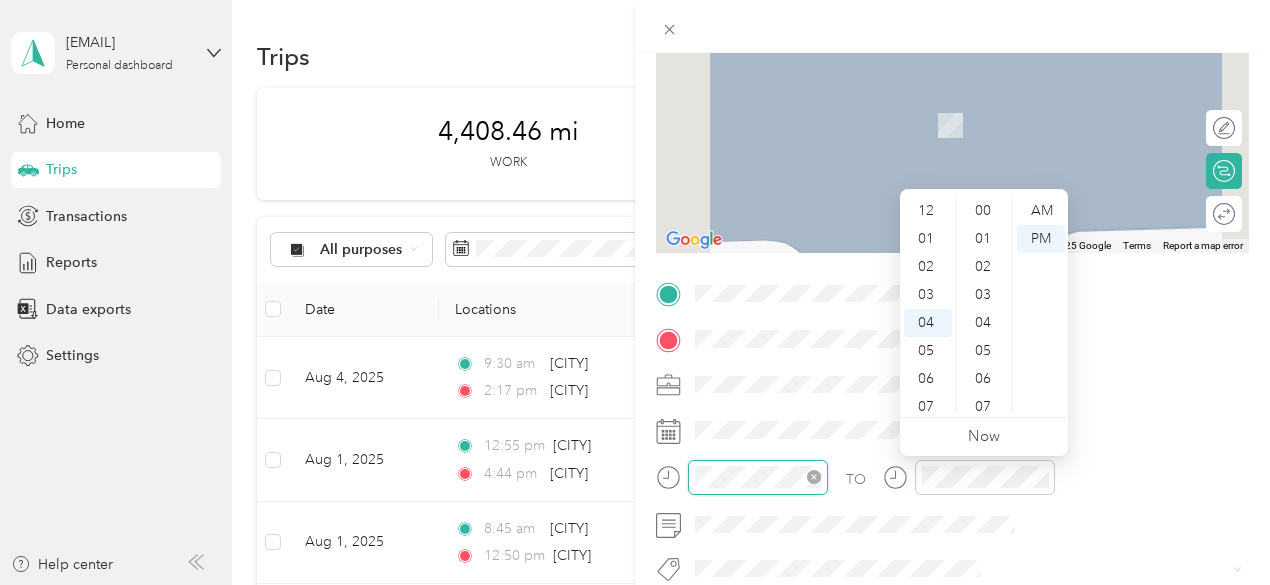scroll, scrollTop: 504, scrollLeft: 0, axis: vertical 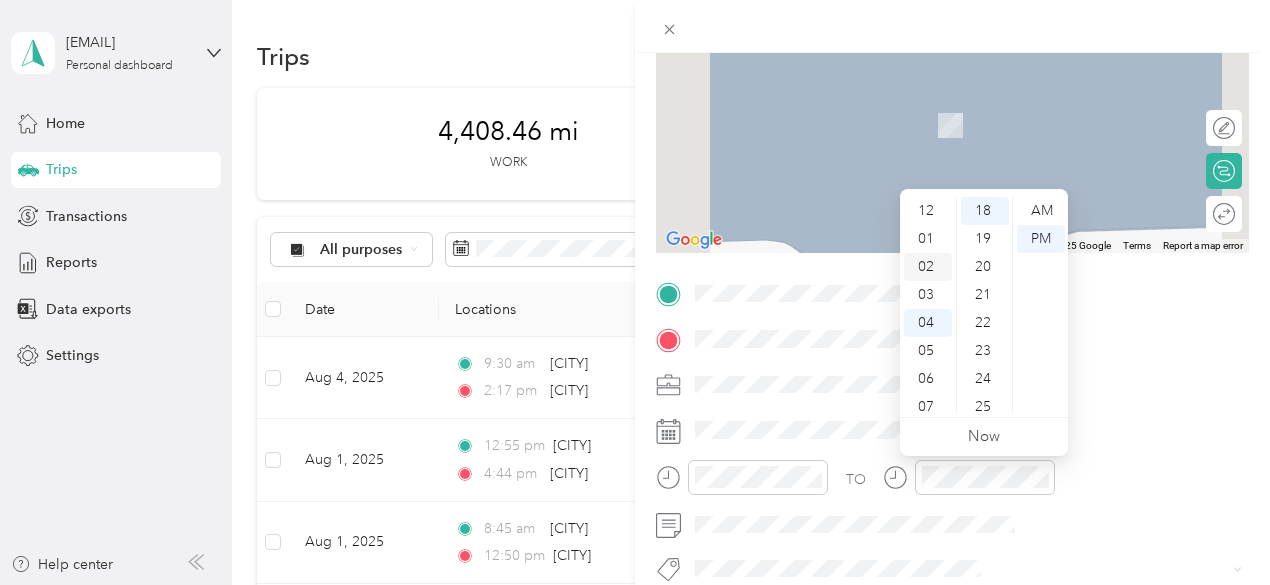 click on "02" at bounding box center [928, 267] 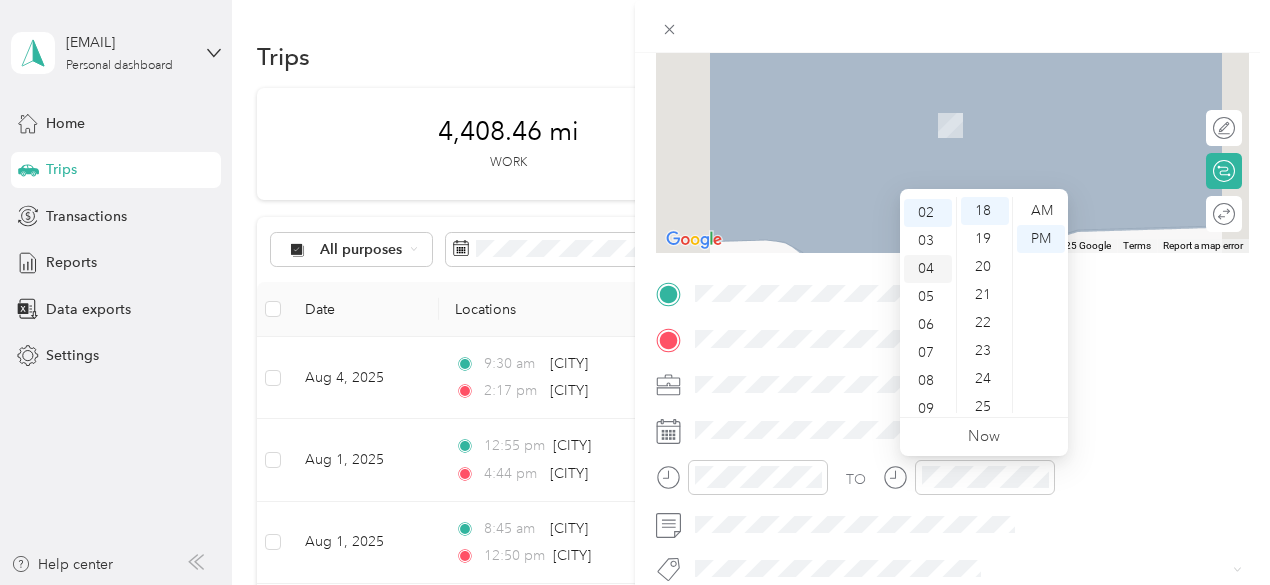 scroll, scrollTop: 56, scrollLeft: 0, axis: vertical 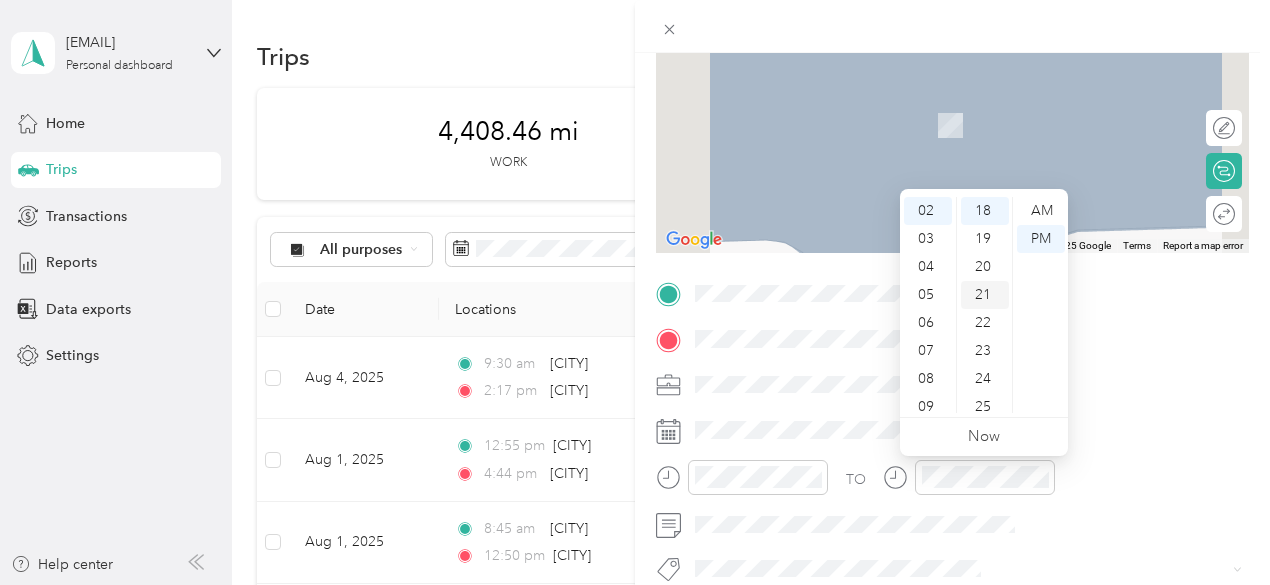click on "20" at bounding box center (985, 267) 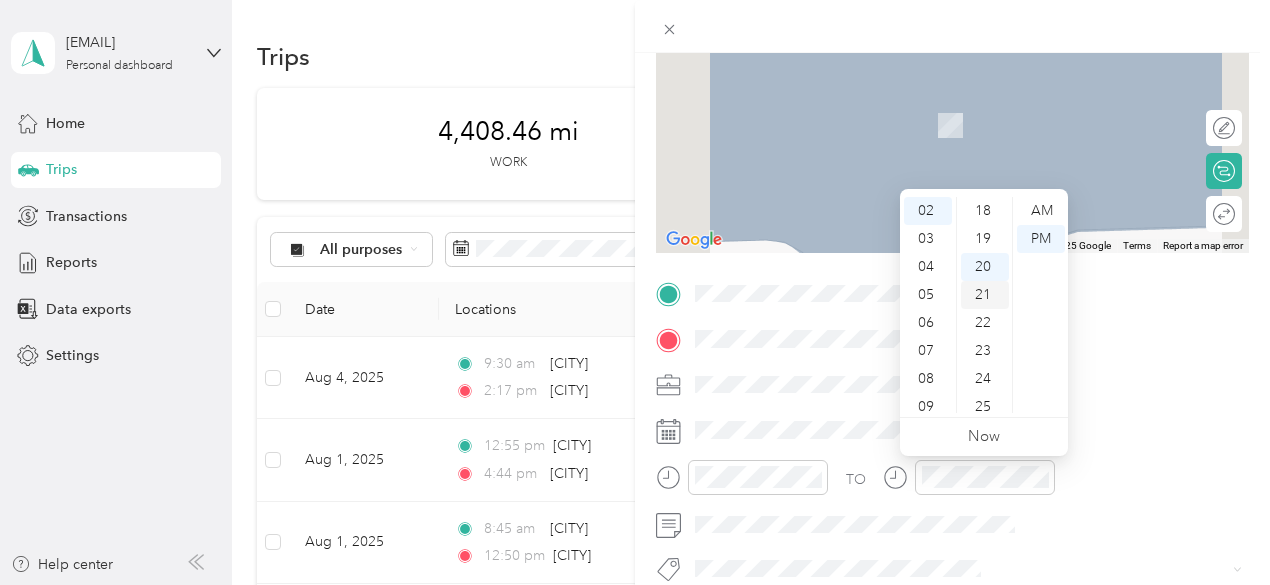 scroll, scrollTop: 560, scrollLeft: 0, axis: vertical 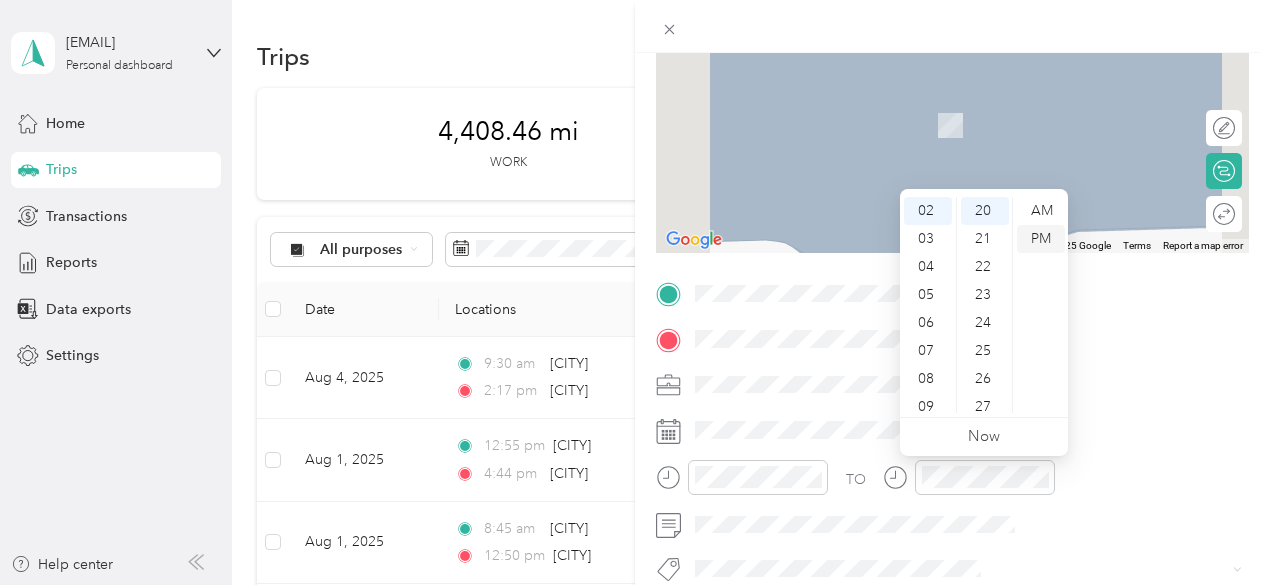 click on "PM" at bounding box center (1041, 239) 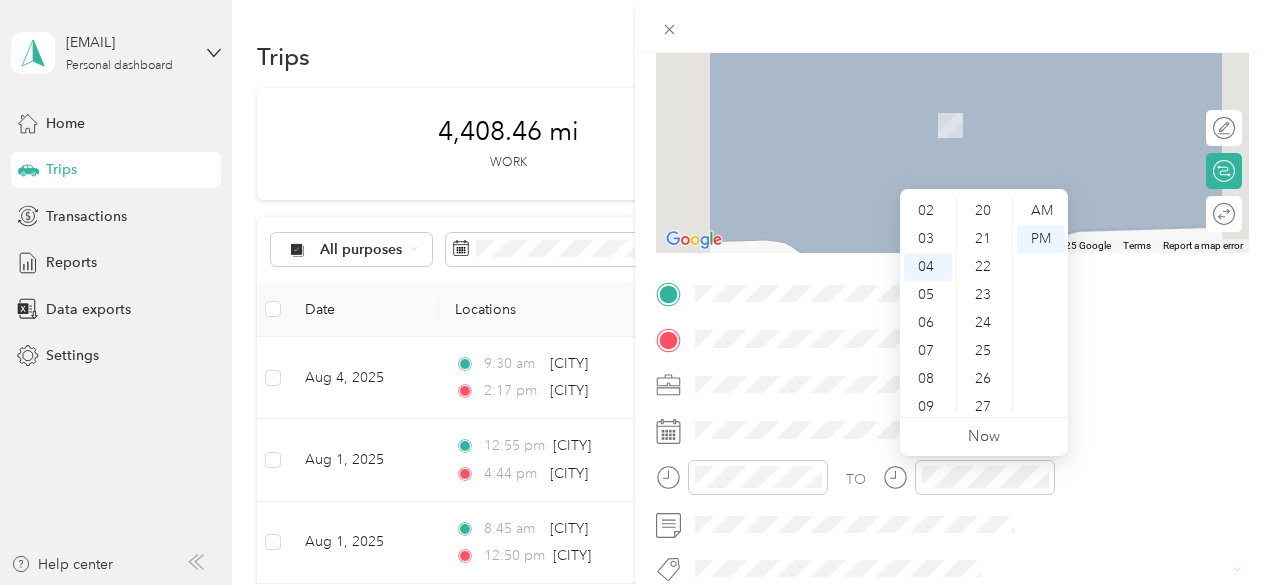 scroll, scrollTop: 112, scrollLeft: 0, axis: vertical 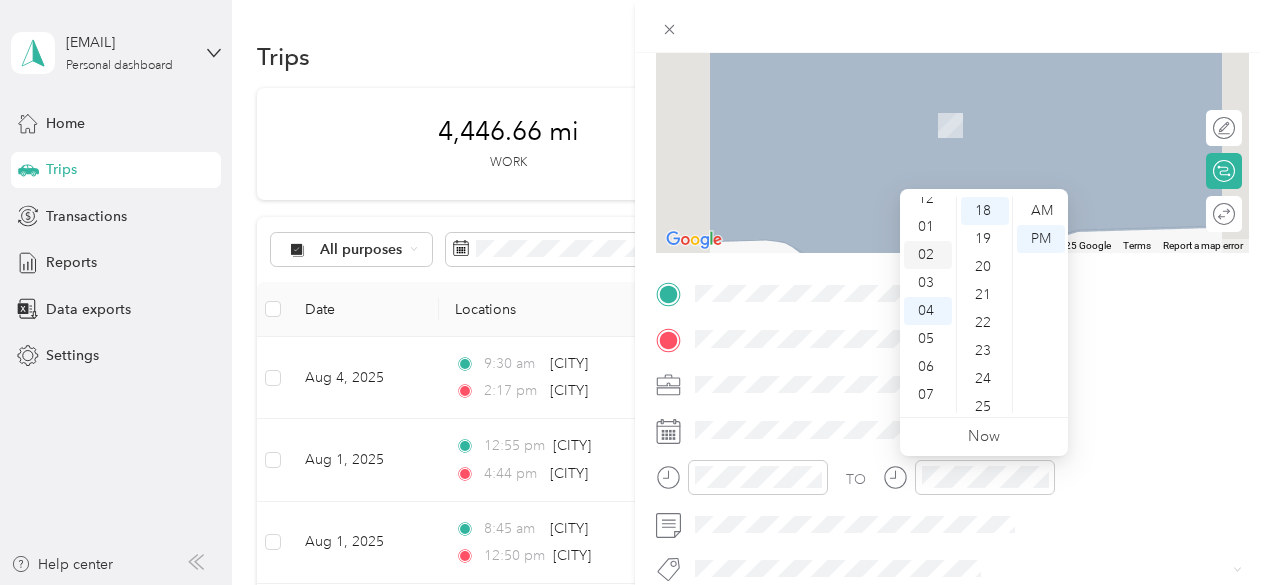 click on "02" at bounding box center [928, 255] 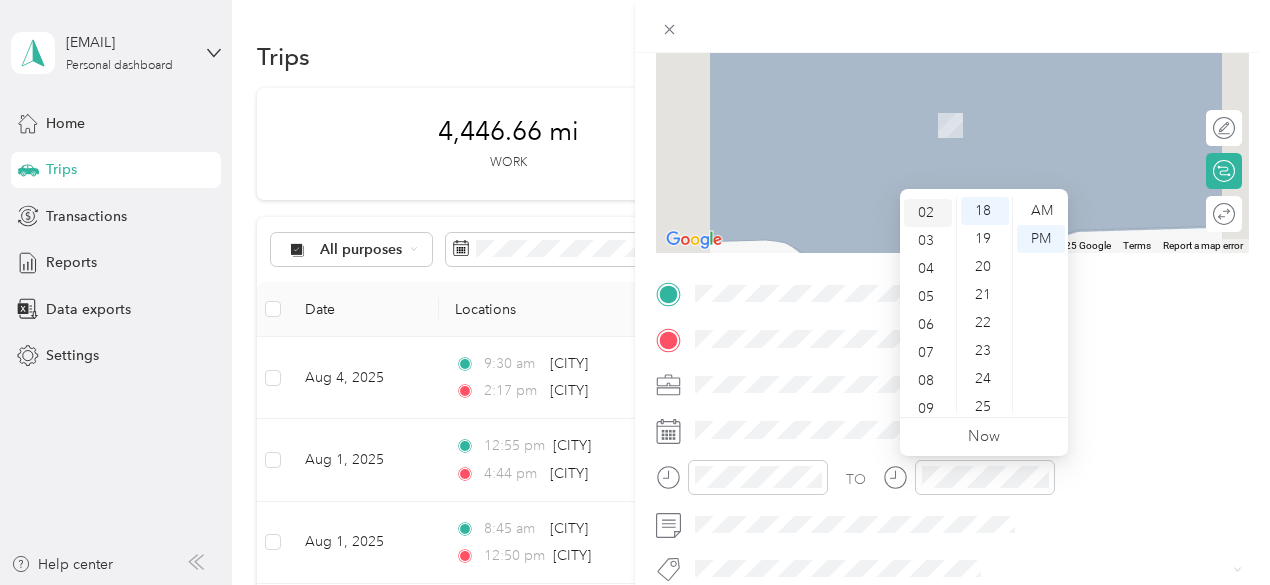 scroll, scrollTop: 56, scrollLeft: 0, axis: vertical 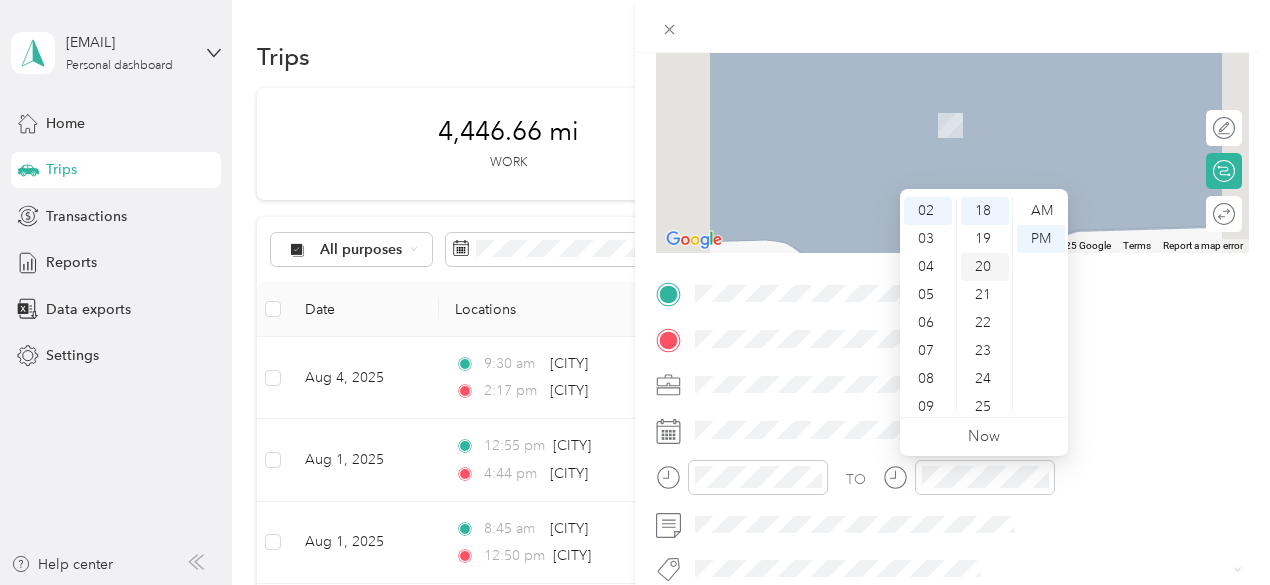 click on "20" at bounding box center (985, 267) 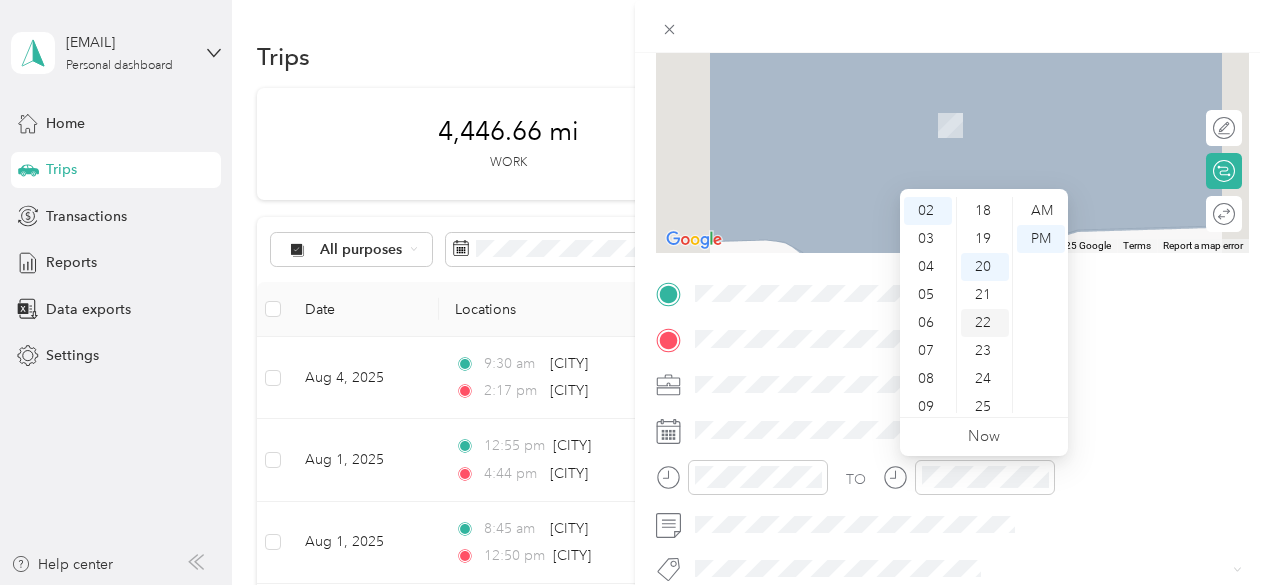 scroll, scrollTop: 560, scrollLeft: 0, axis: vertical 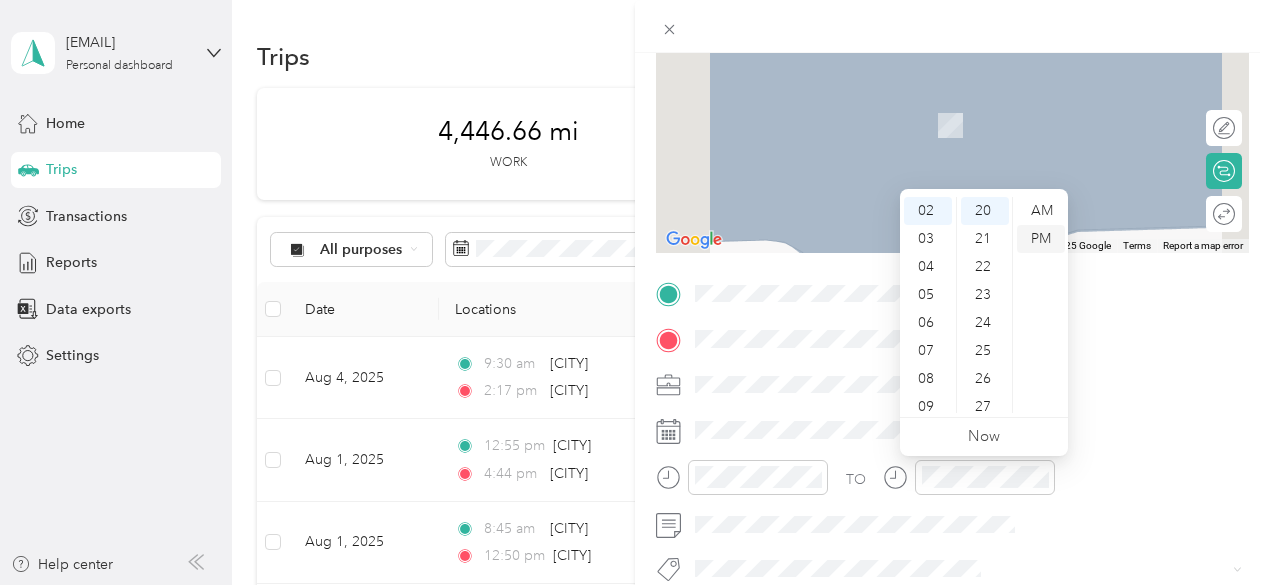 click on "PM" at bounding box center [1041, 239] 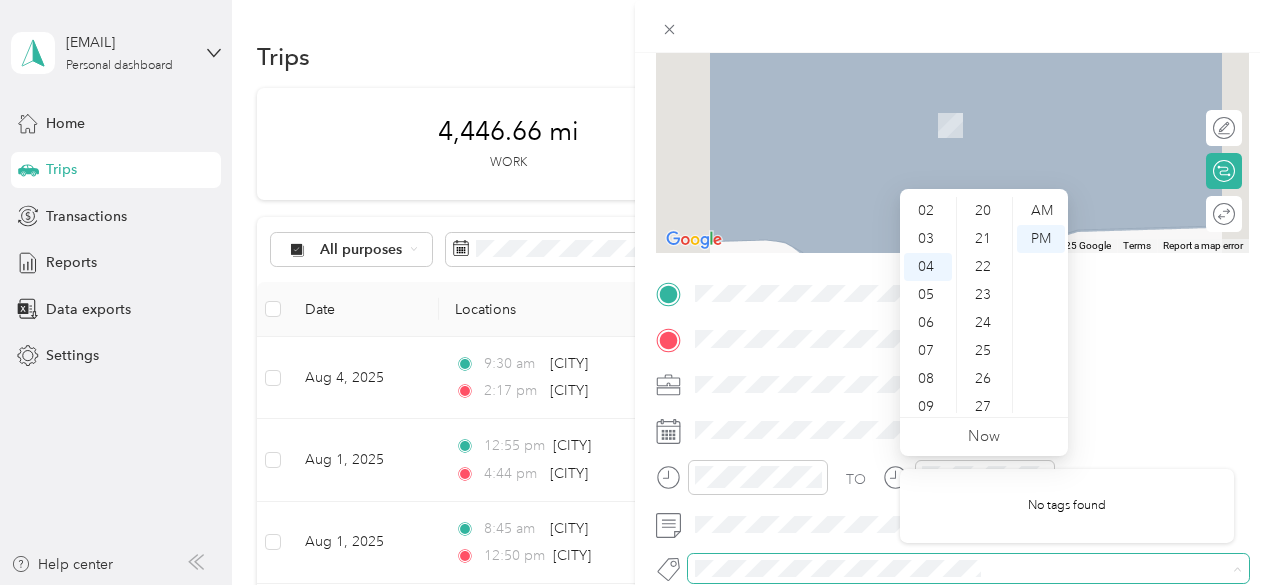 scroll, scrollTop: 112, scrollLeft: 0, axis: vertical 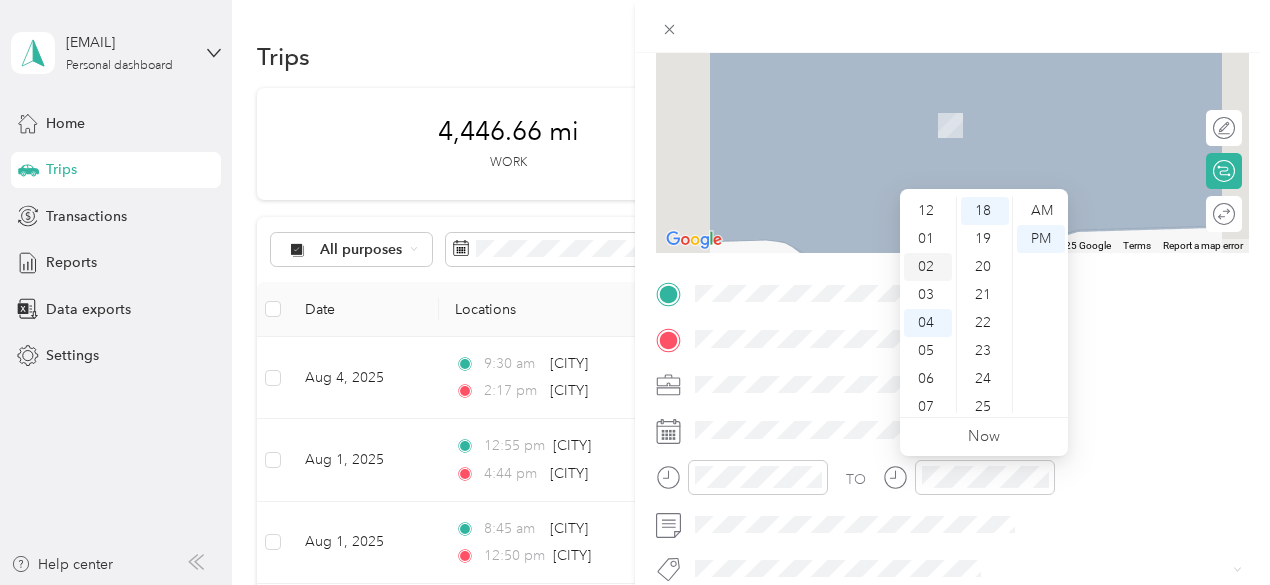 click on "02" at bounding box center (928, 267) 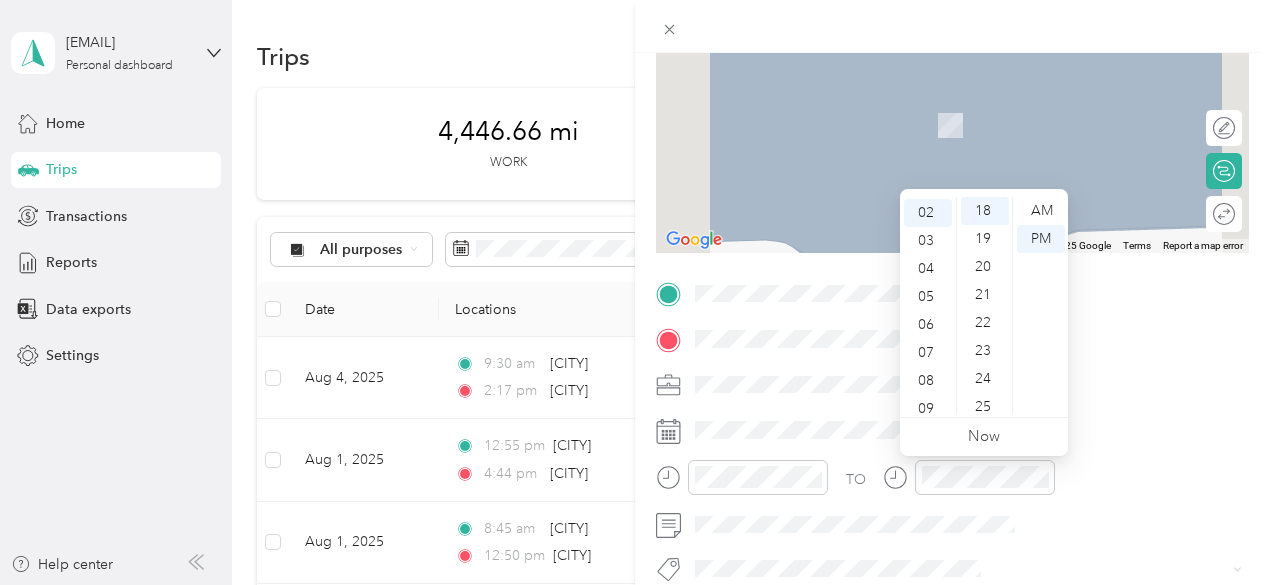scroll, scrollTop: 56, scrollLeft: 0, axis: vertical 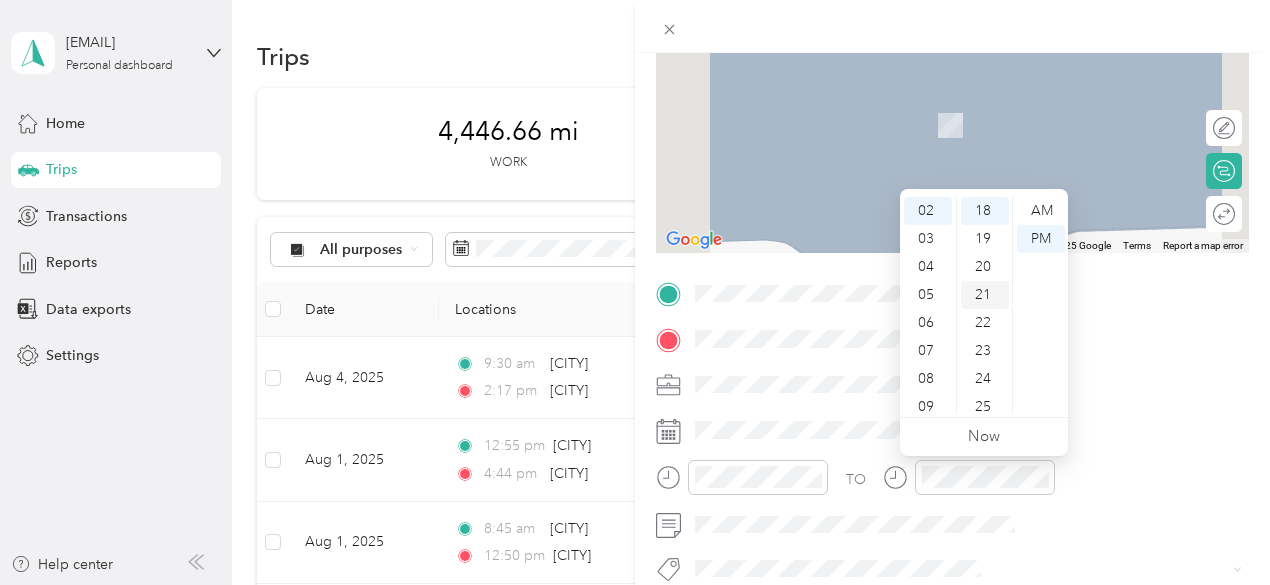 click on "20" at bounding box center (985, 267) 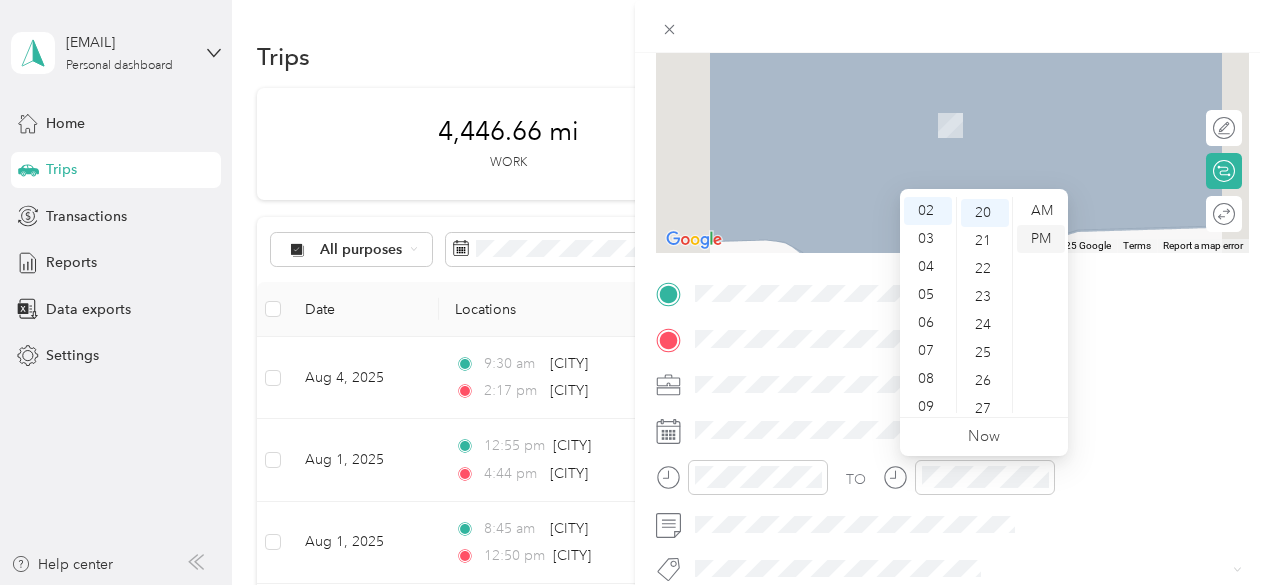 scroll, scrollTop: 560, scrollLeft: 0, axis: vertical 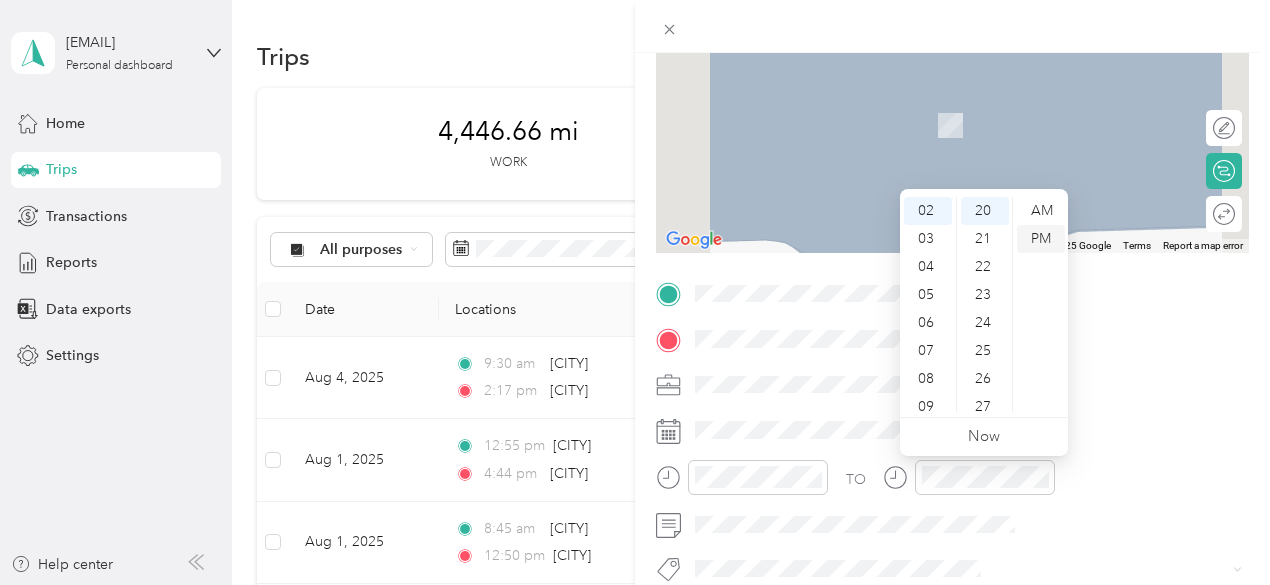 click on "PM" at bounding box center (1041, 239) 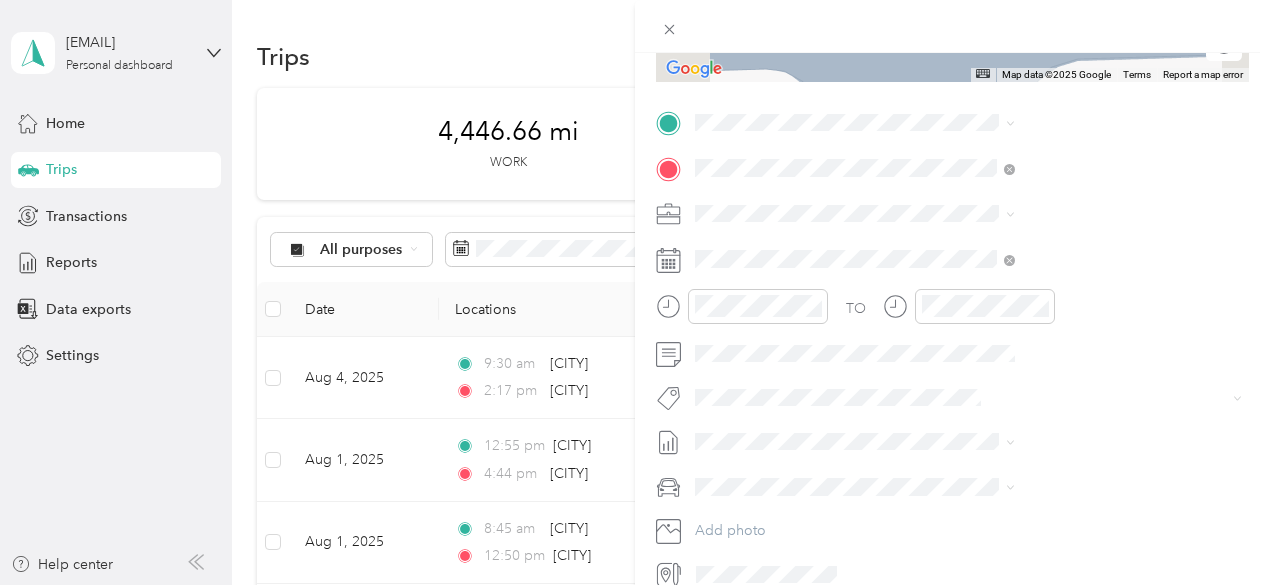 scroll, scrollTop: 376, scrollLeft: 0, axis: vertical 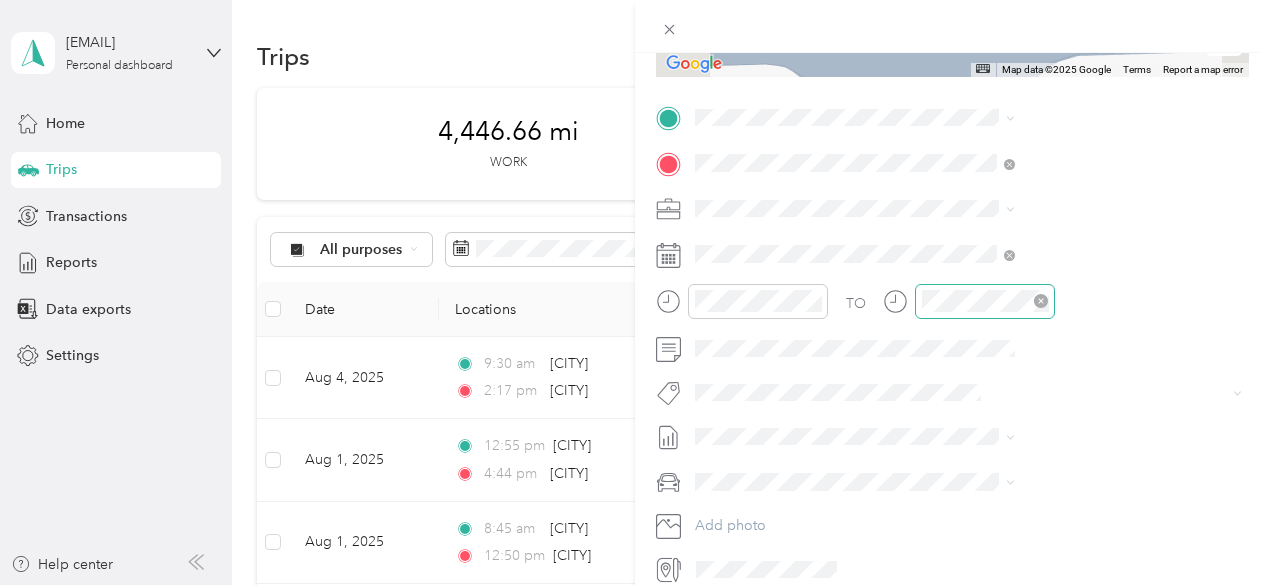 click 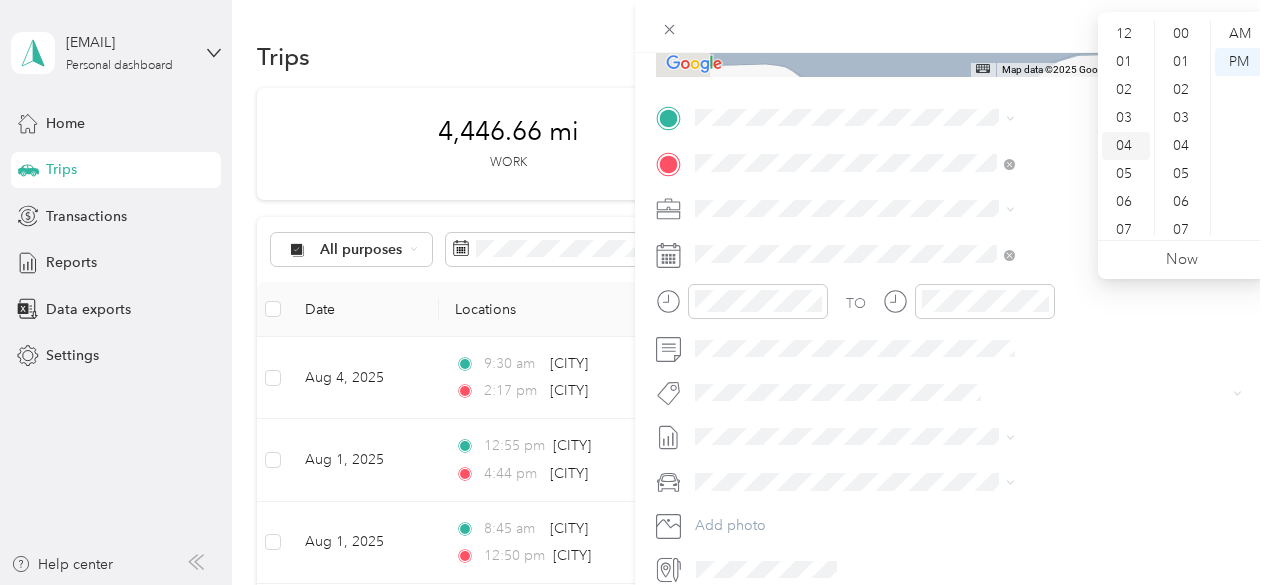 click on "04" at bounding box center [1126, 146] 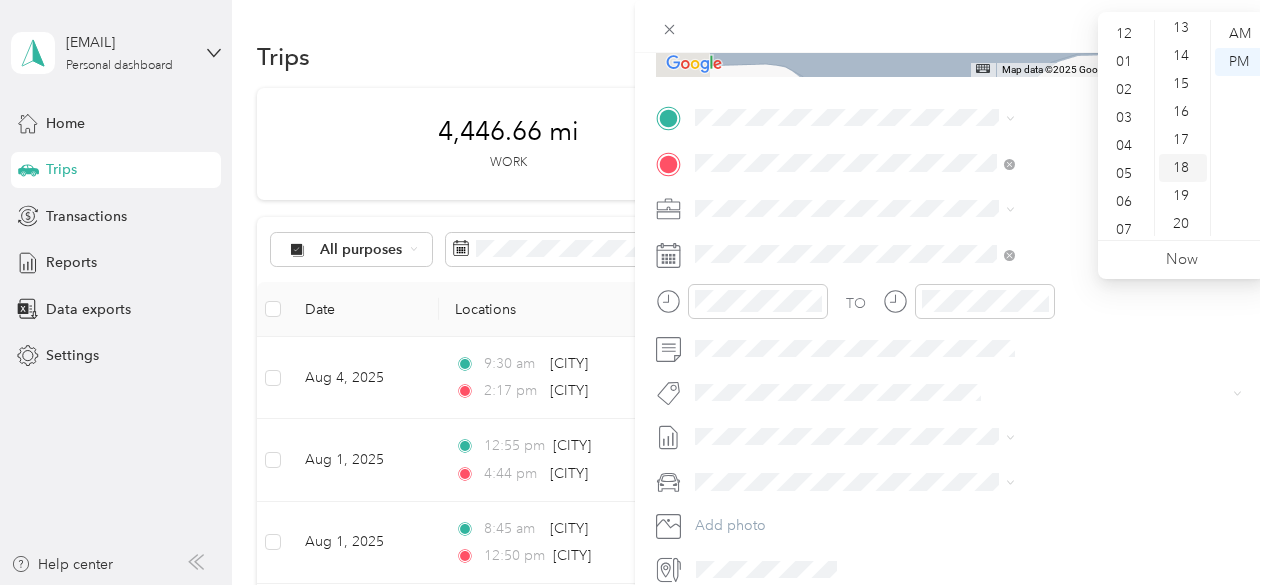 scroll, scrollTop: 400, scrollLeft: 0, axis: vertical 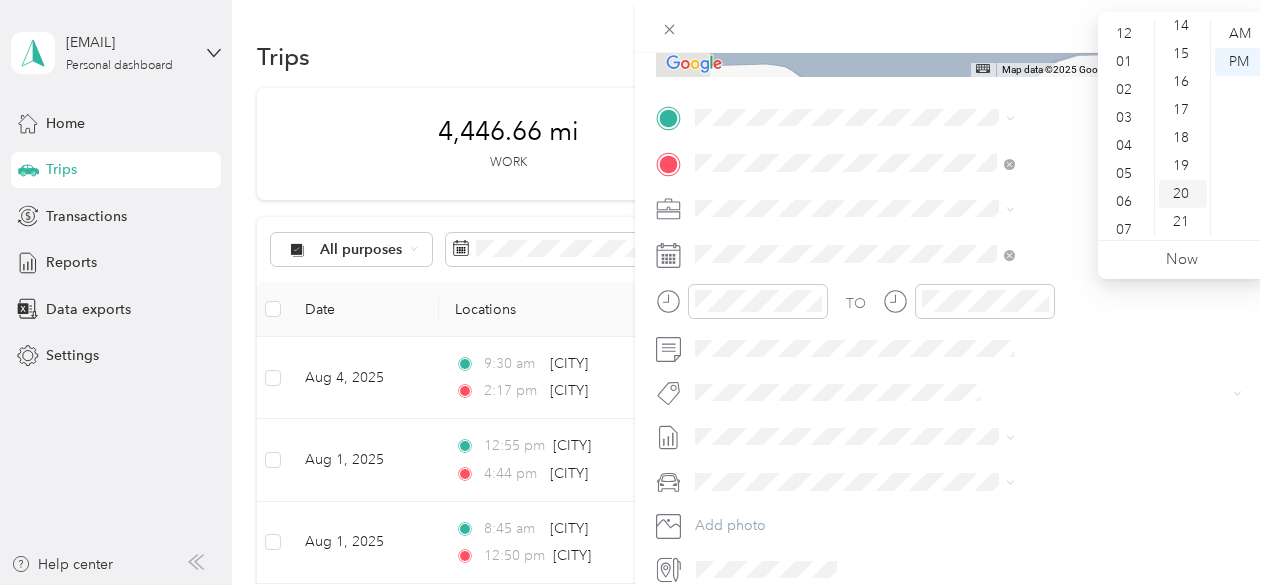click on "20" at bounding box center (1183, 194) 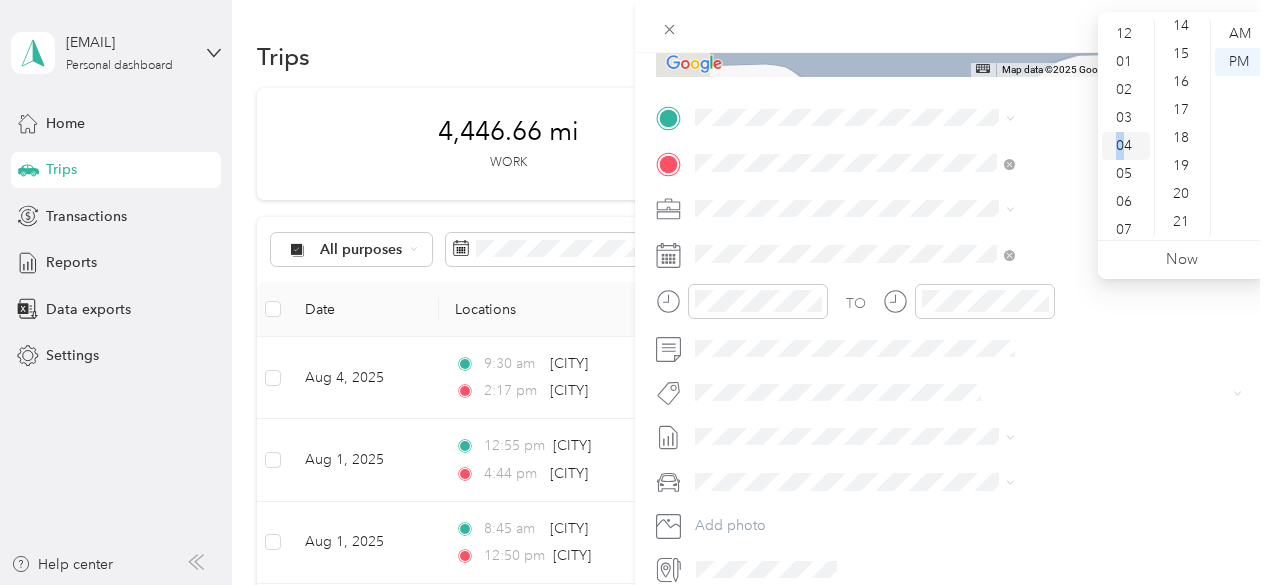 click on "04" at bounding box center [1126, 146] 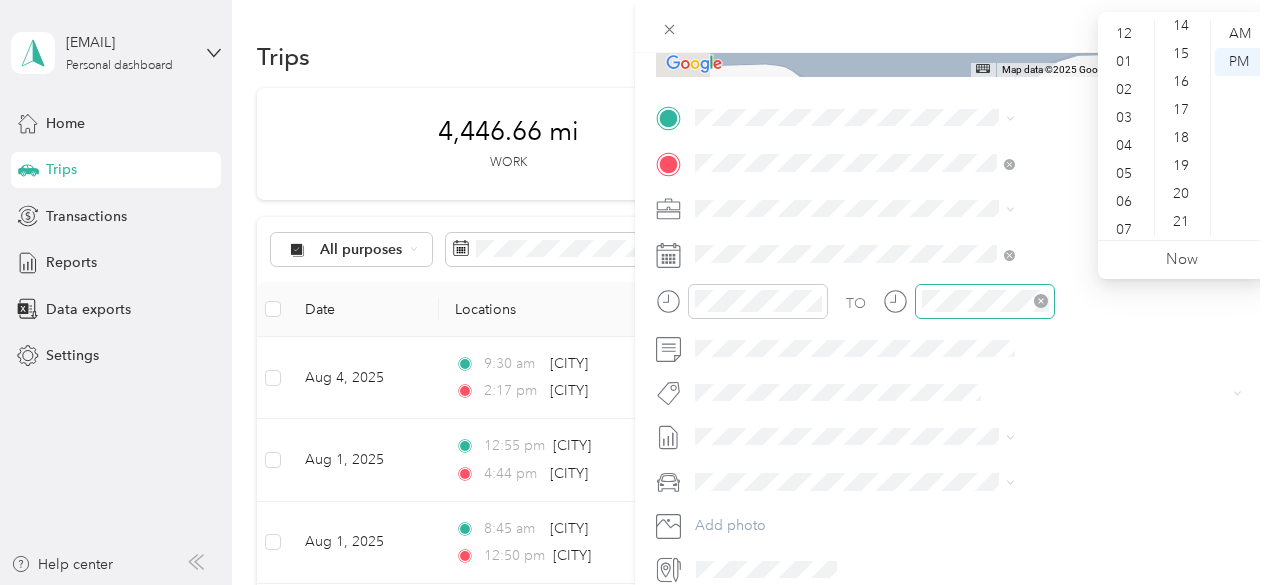 drag, startPoint x: 1231, startPoint y: 345, endPoint x: 1213, endPoint y: 317, distance: 33.286633 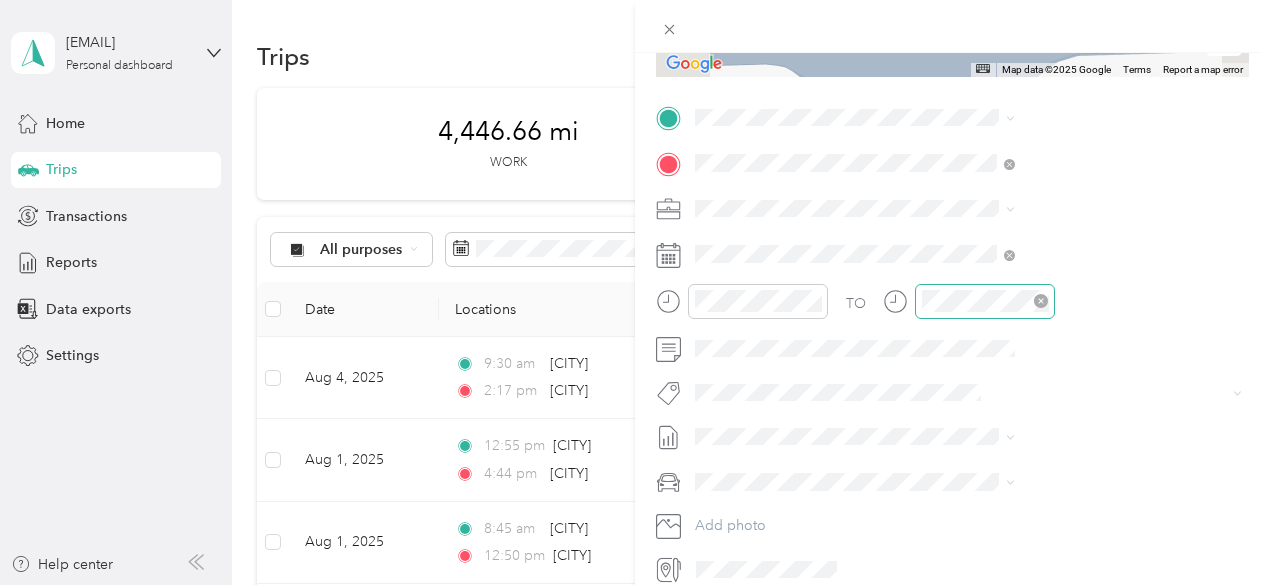 click 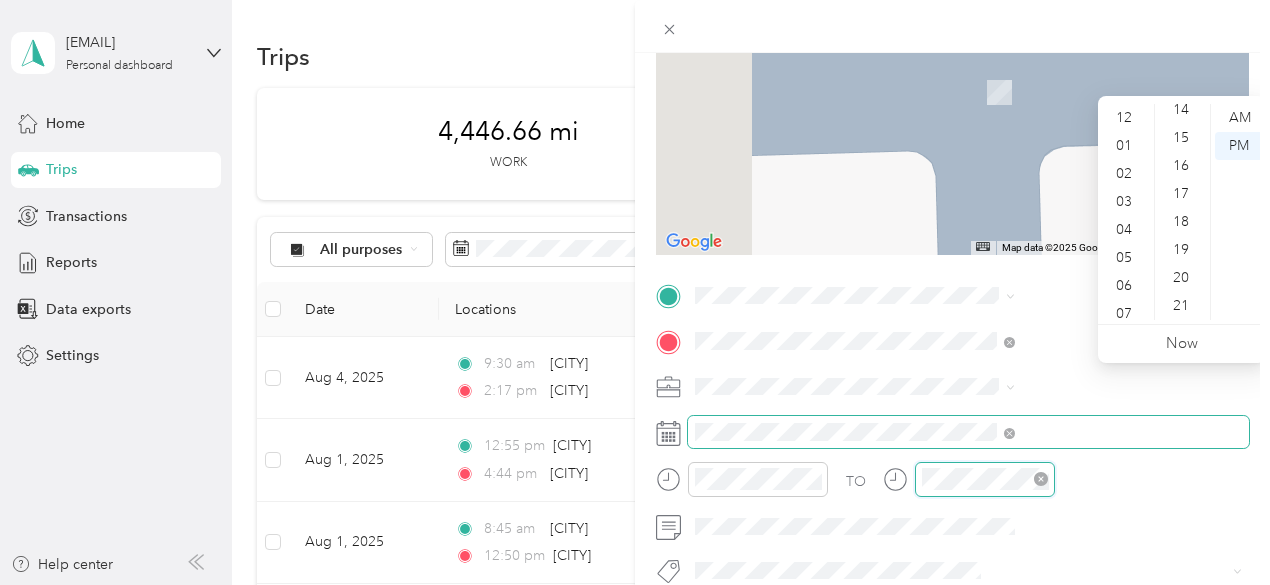 scroll, scrollTop: 300, scrollLeft: 0, axis: vertical 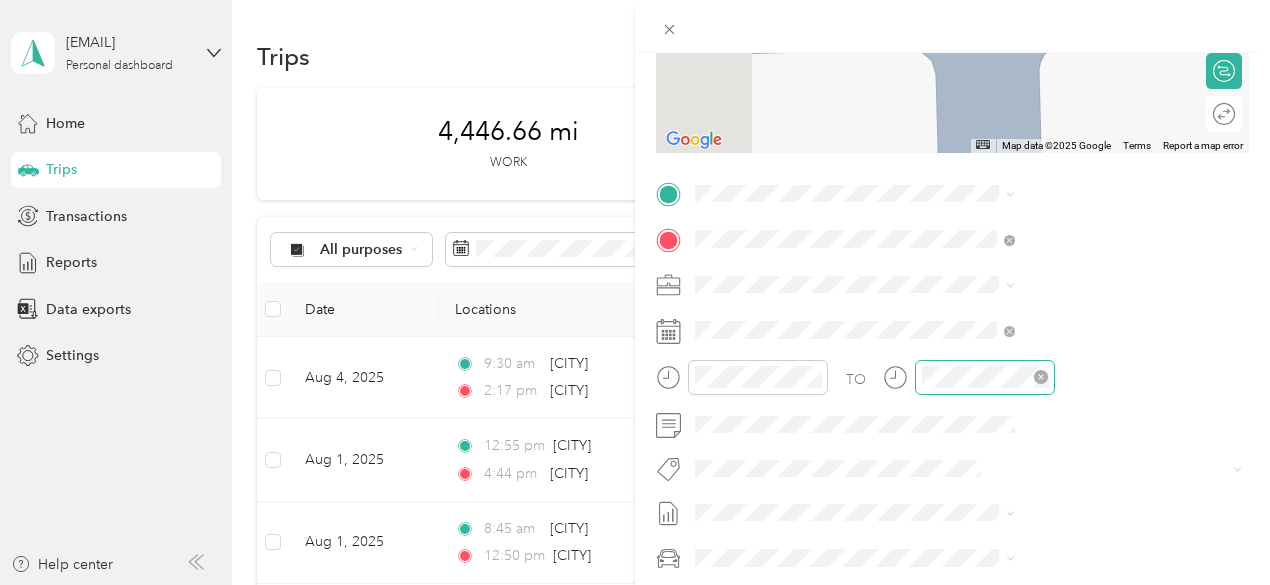 click on "[CITY]
[STATE], [COUNTRY]" at bounding box center (1009, 273) 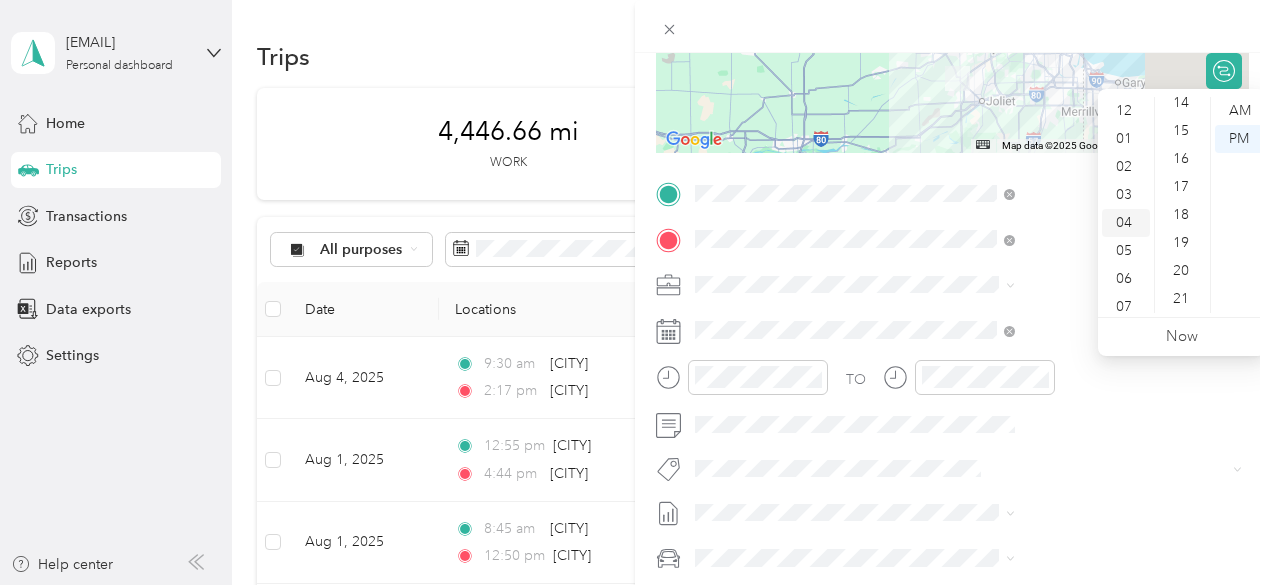 click on "04" at bounding box center [1126, 223] 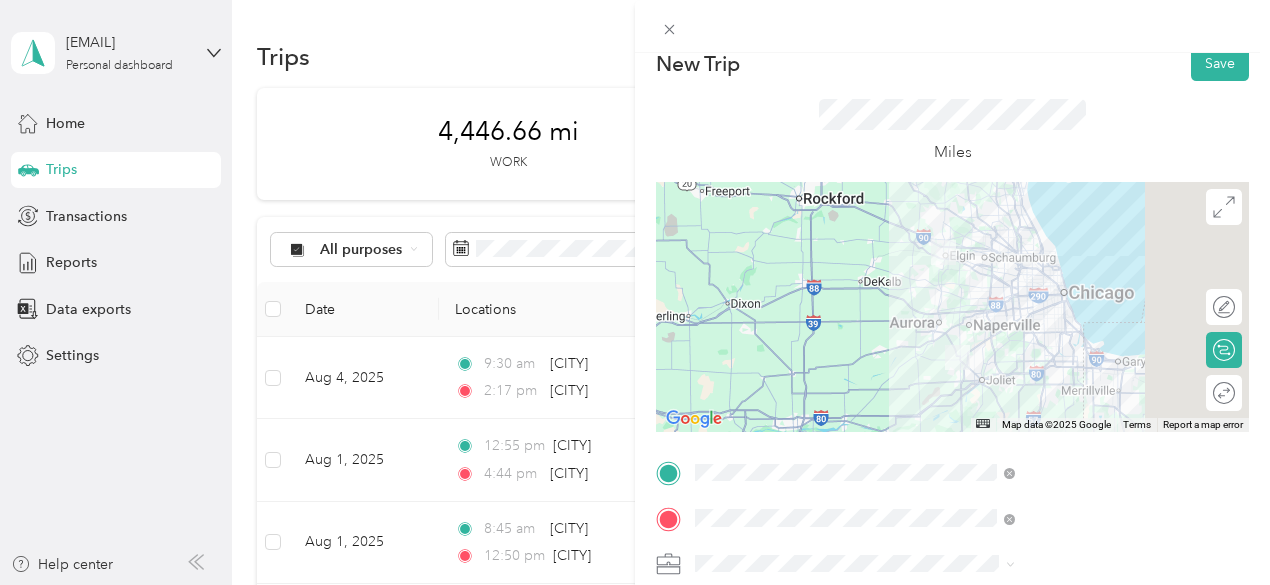 scroll, scrollTop: 0, scrollLeft: 0, axis: both 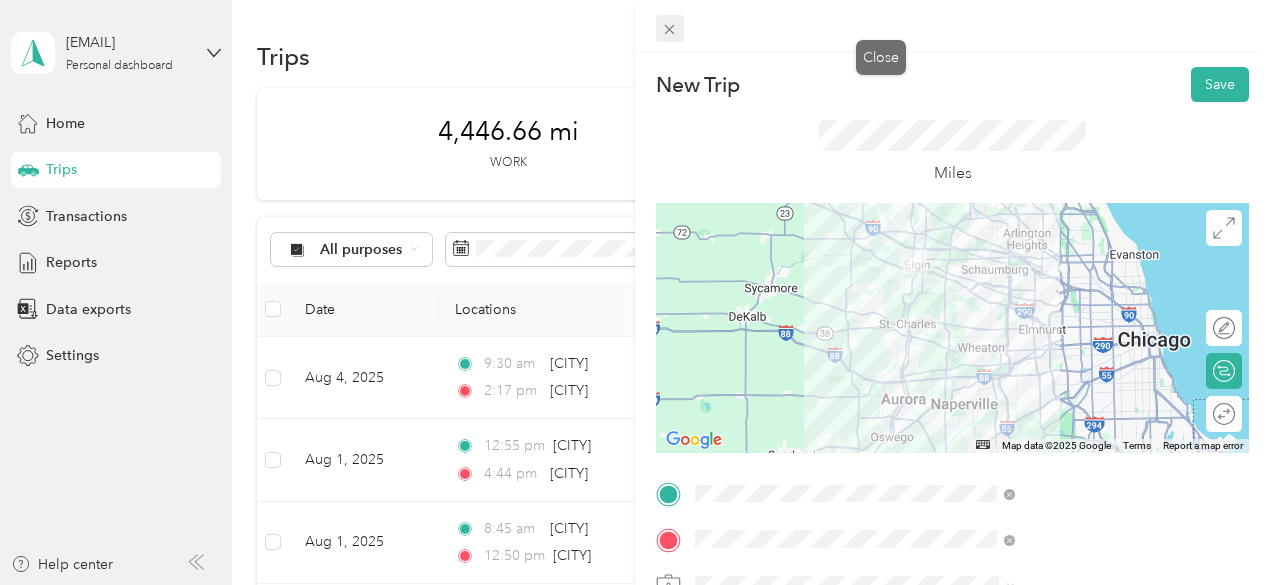 click 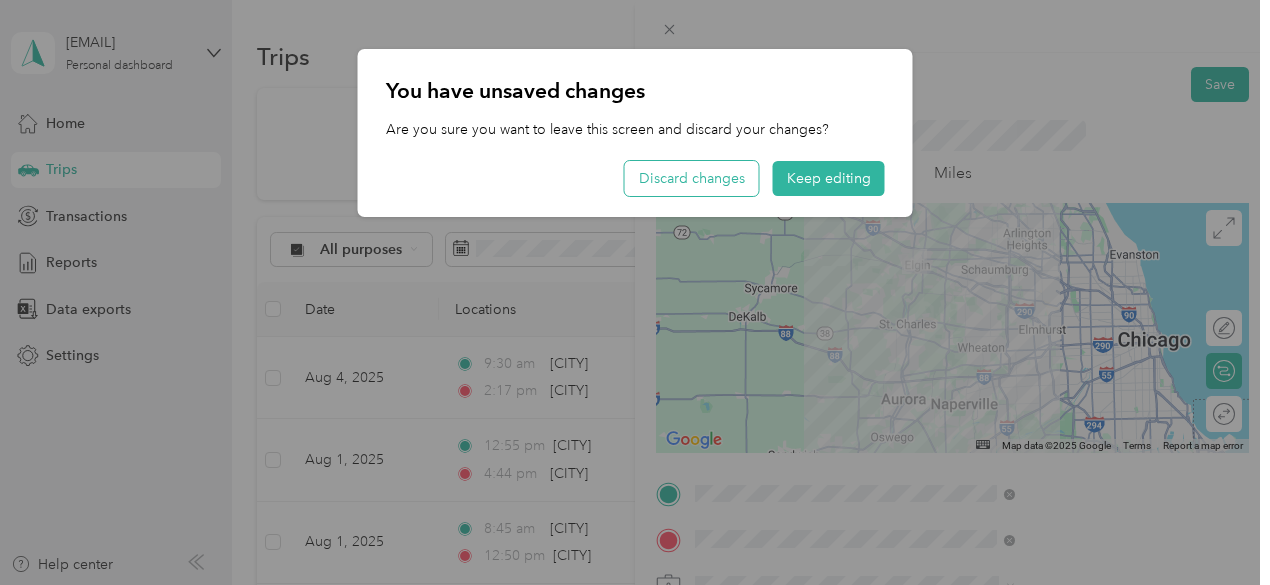 click on "Discard changes" at bounding box center (692, 178) 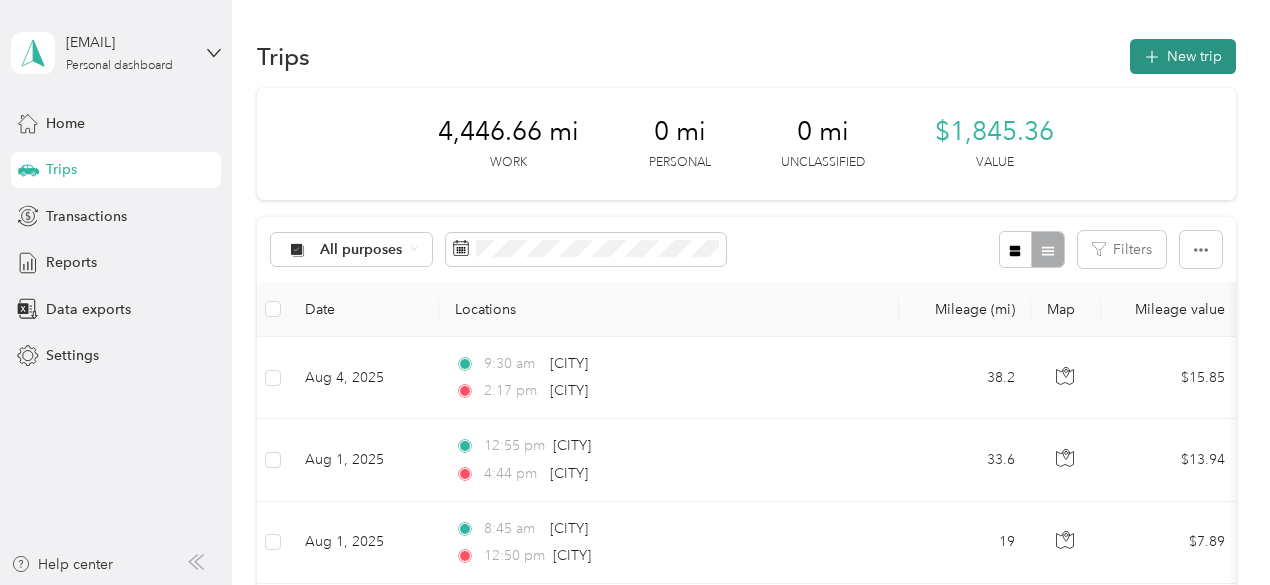click on "New trip" at bounding box center [1183, 56] 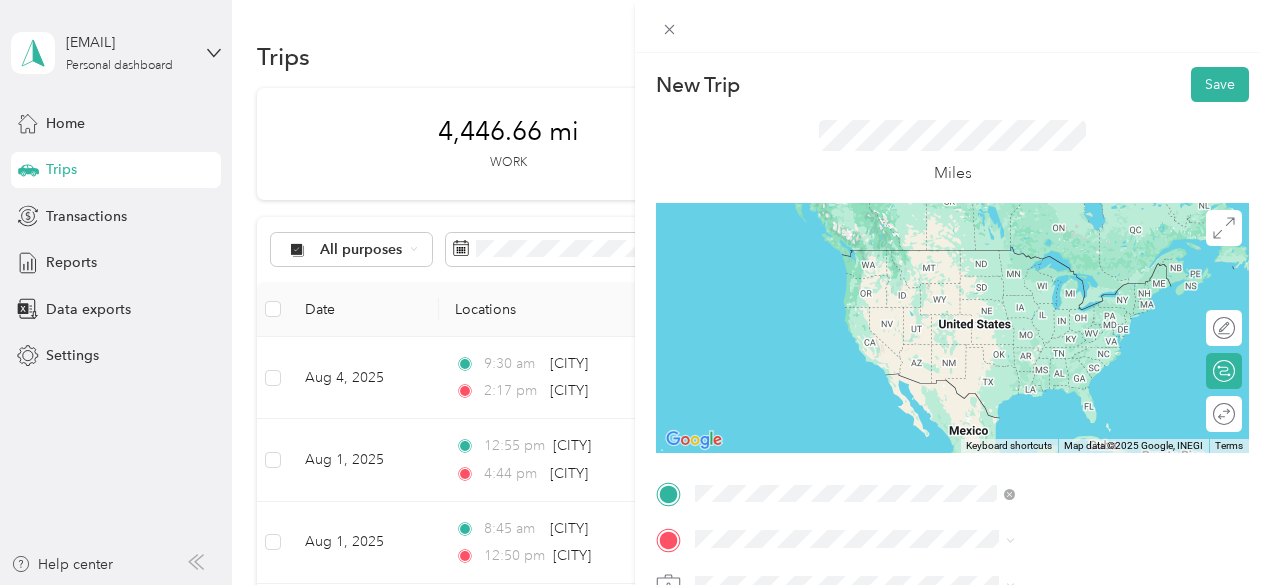 click on "[CITY]
[STATE], [COUNTRY]" at bounding box center [1067, 259] 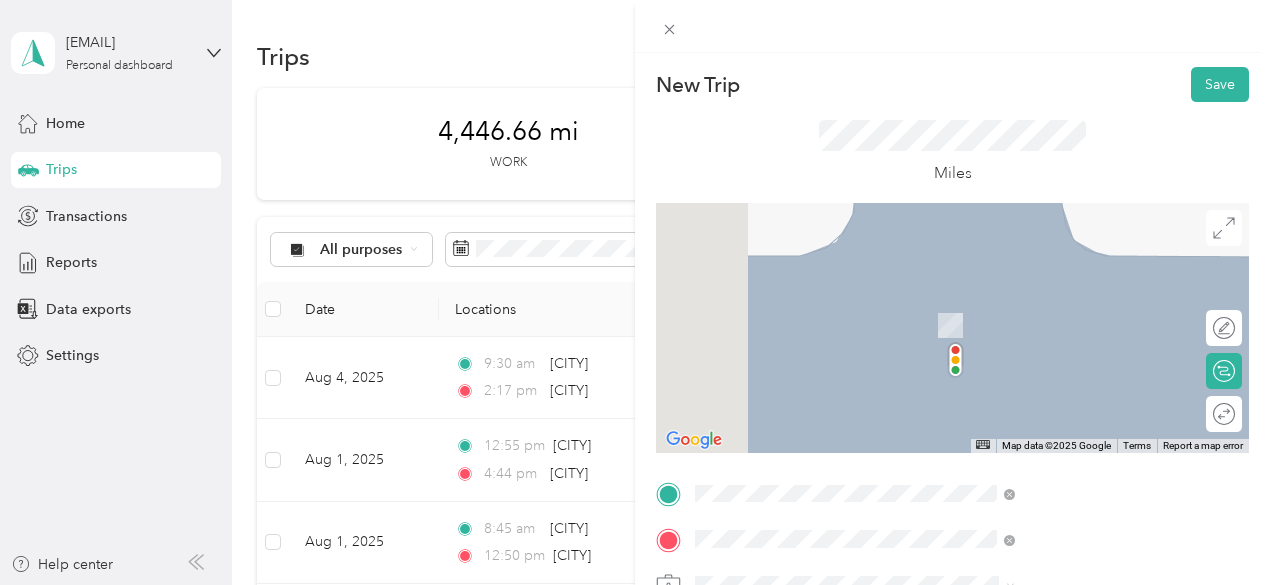 click on "[CITY]
[STATE], [COUNTRY]" at bounding box center (1009, 304) 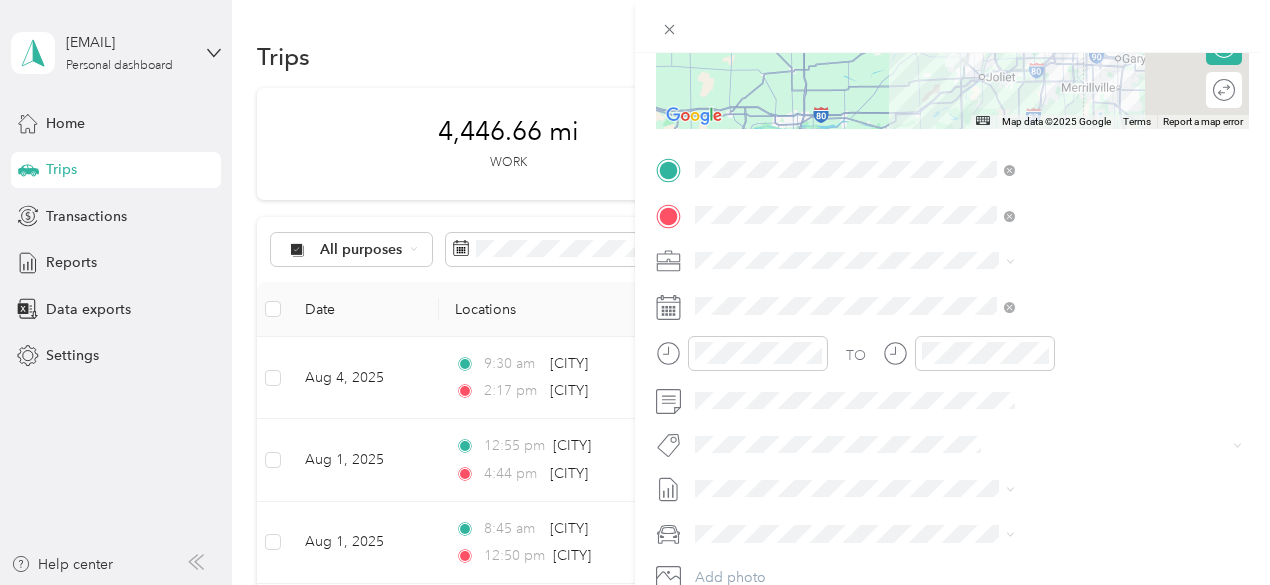 scroll, scrollTop: 400, scrollLeft: 0, axis: vertical 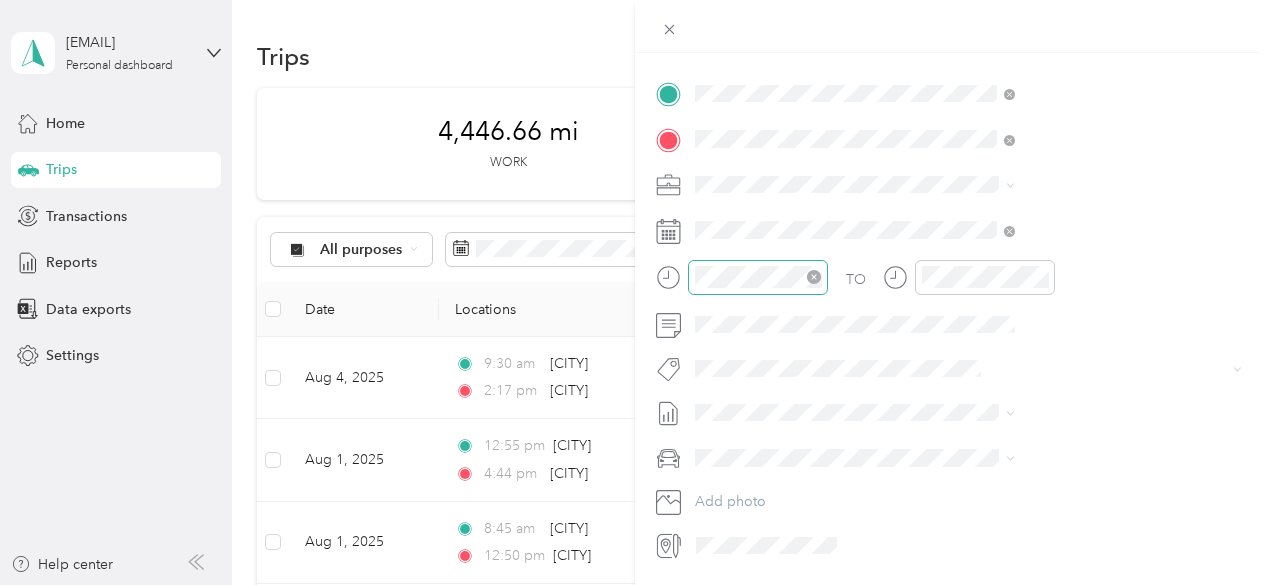 click 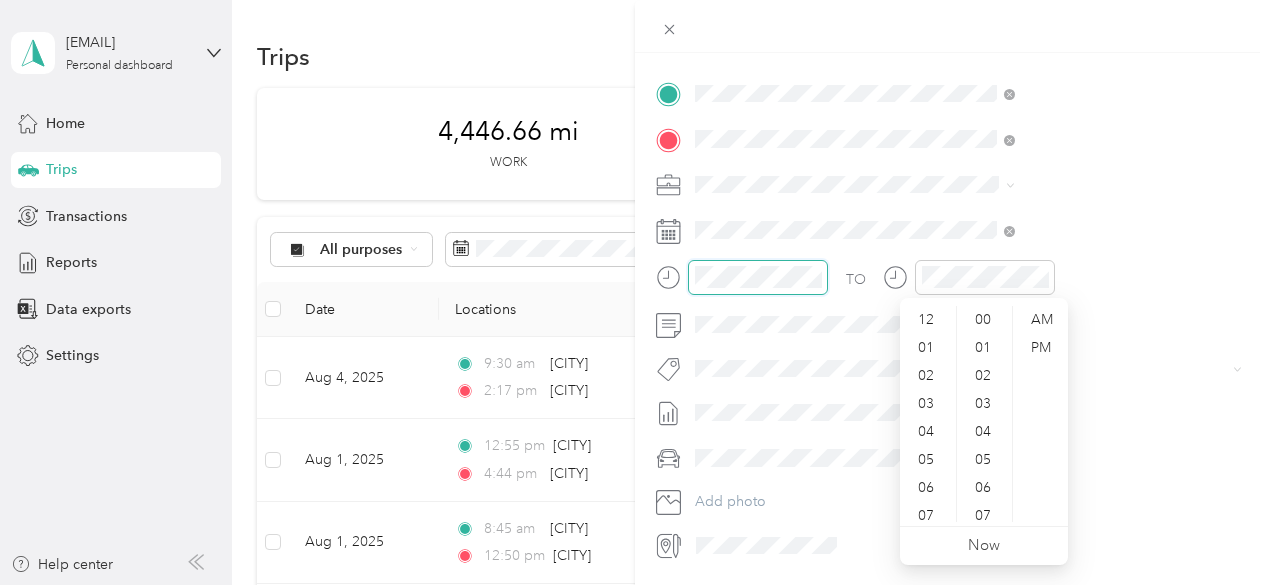 scroll, scrollTop: 560, scrollLeft: 0, axis: vertical 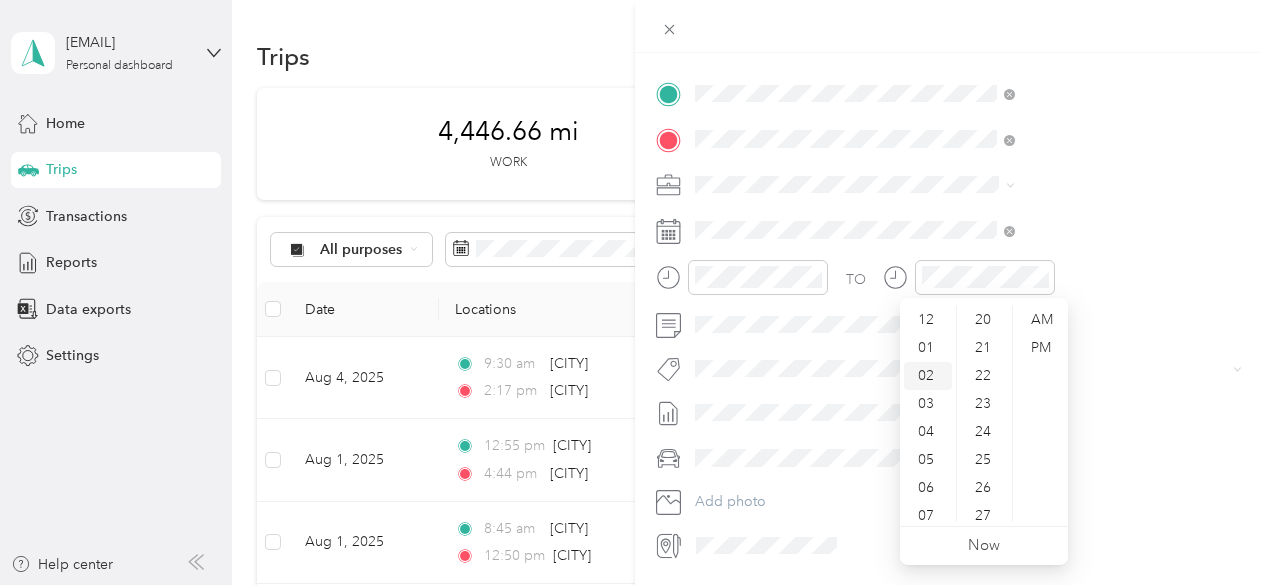 click on "02" at bounding box center [928, 376] 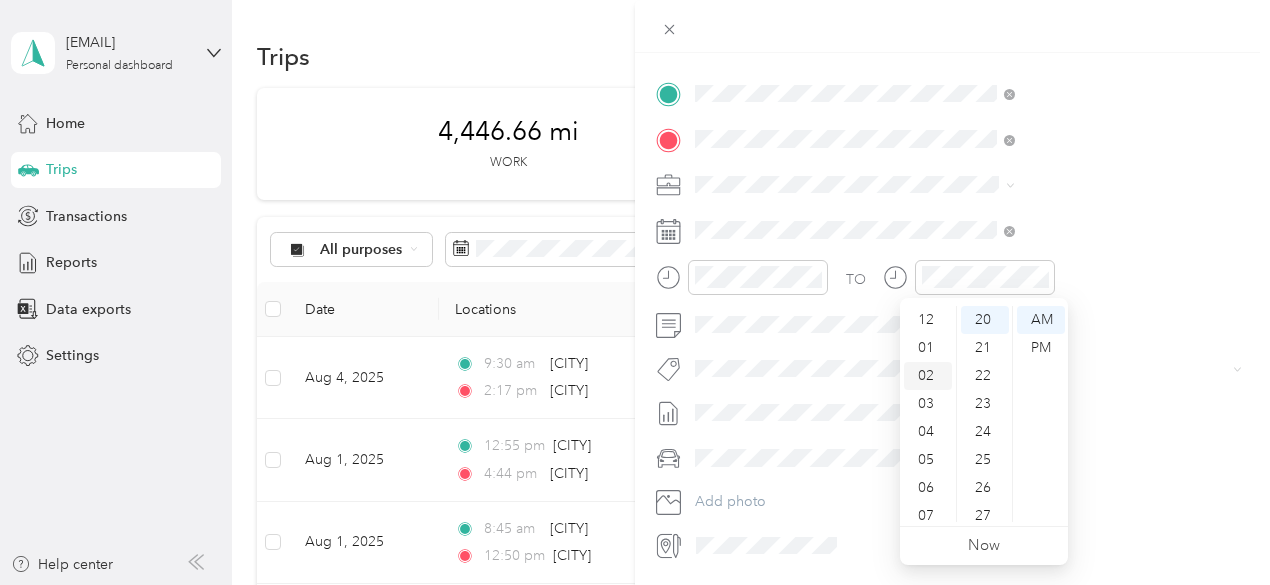 scroll, scrollTop: 56, scrollLeft: 0, axis: vertical 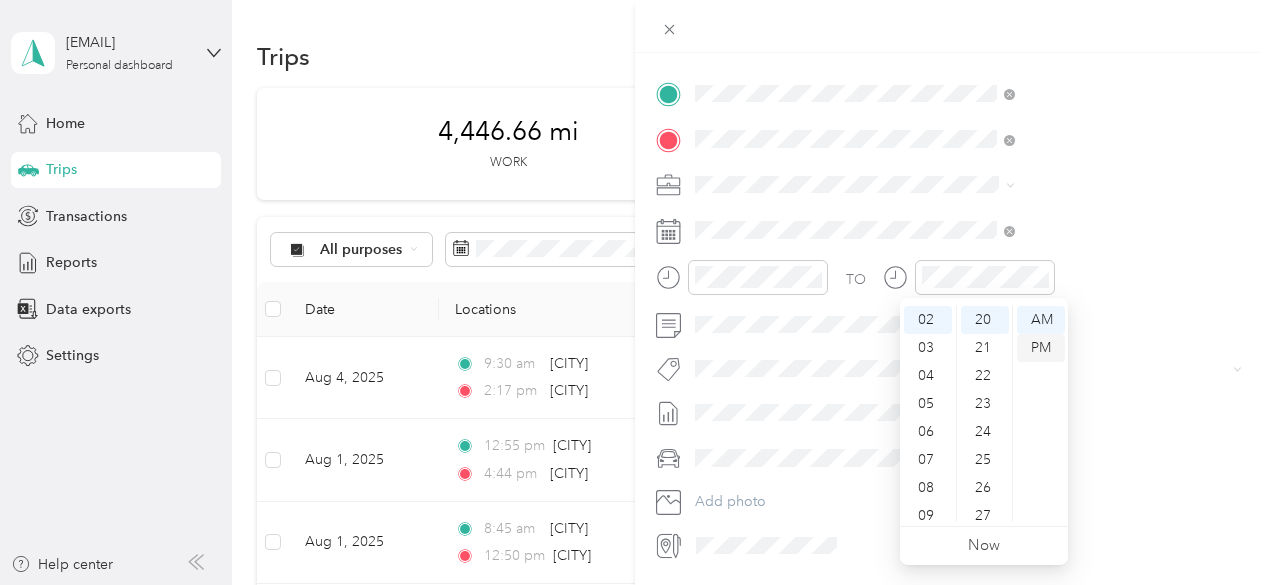 click on "PM" at bounding box center (1041, 348) 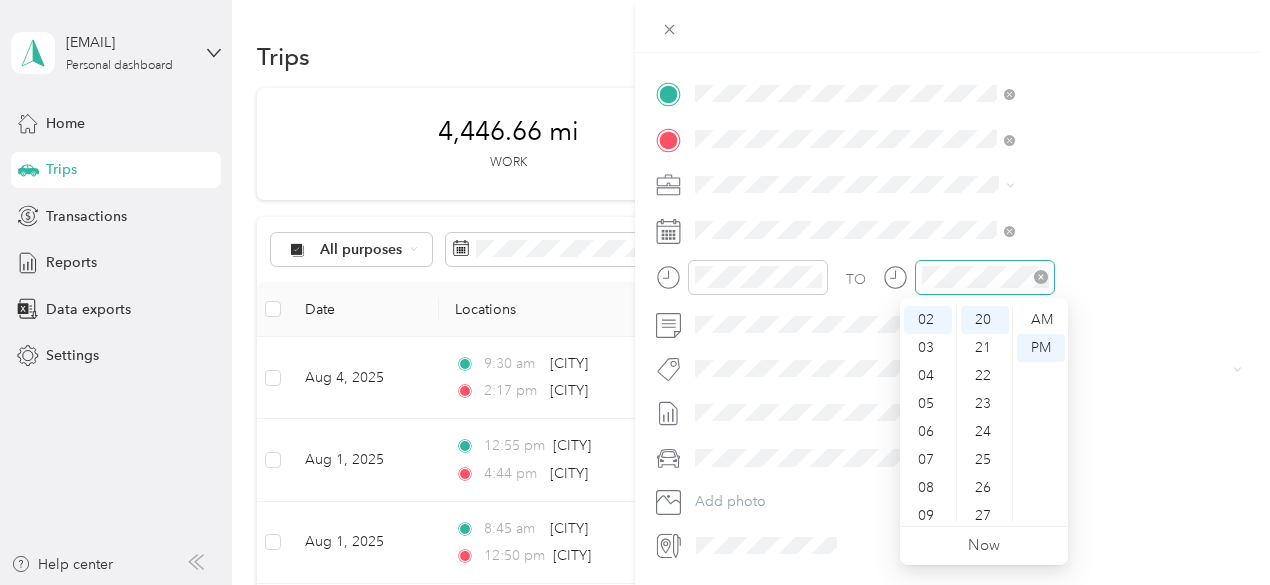 click 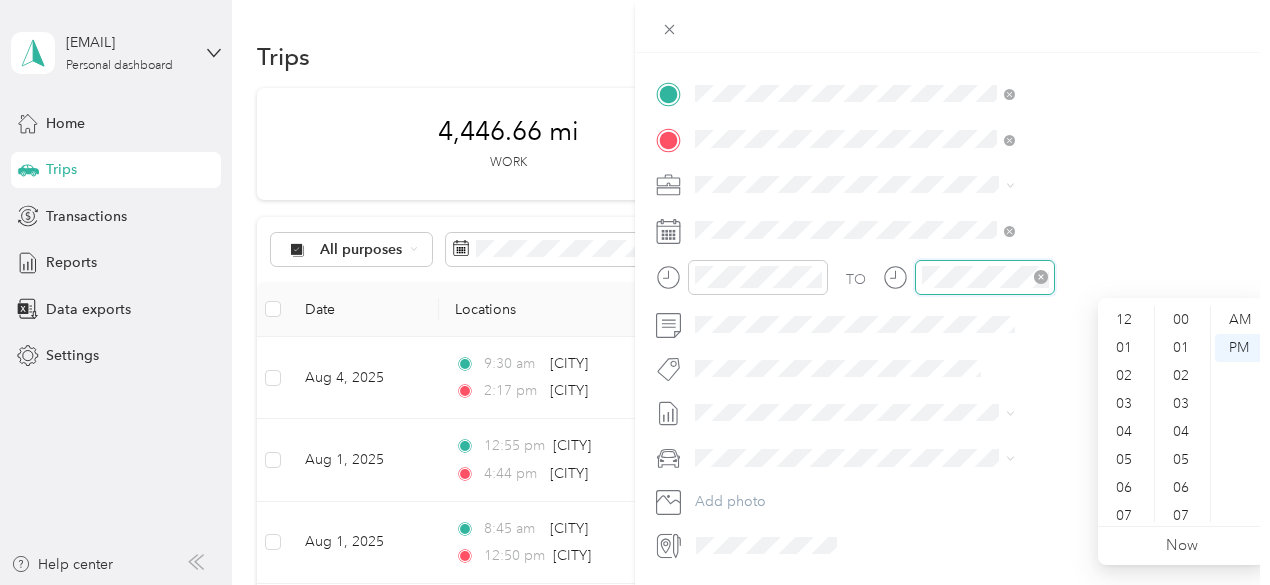 click 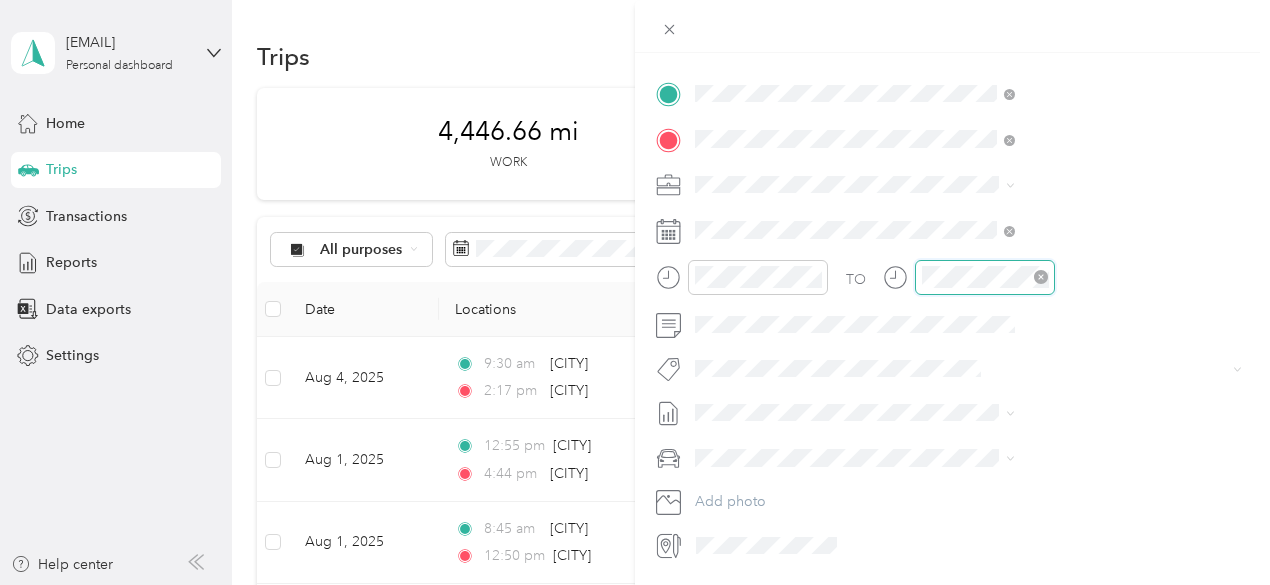 scroll, scrollTop: 112, scrollLeft: 0, axis: vertical 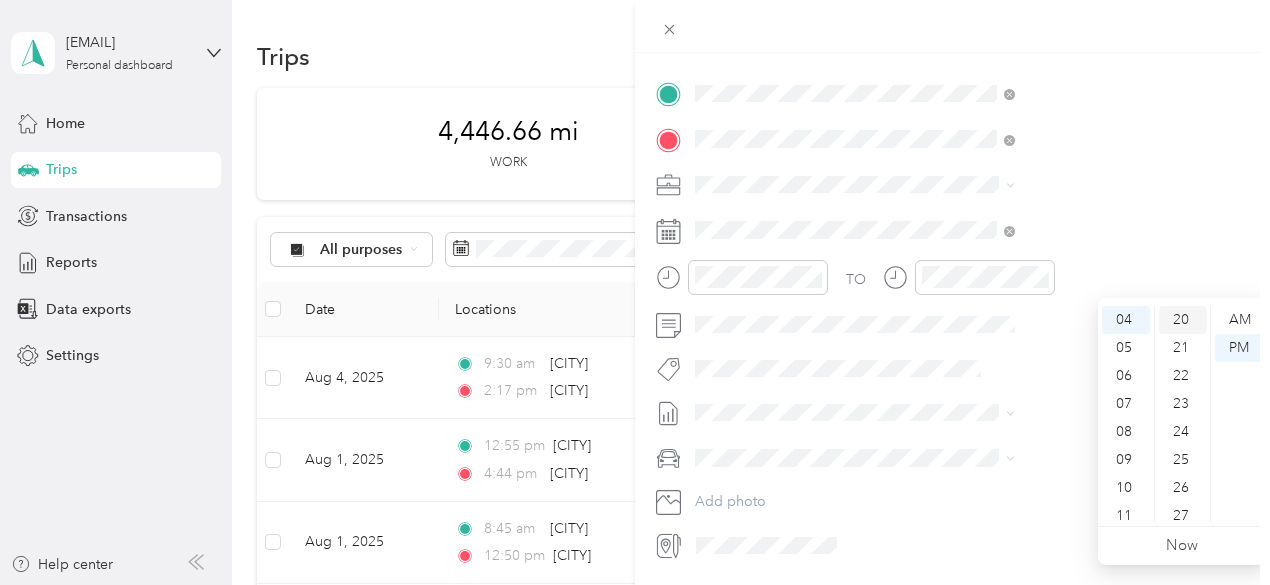 click on "20" at bounding box center (1183, 320) 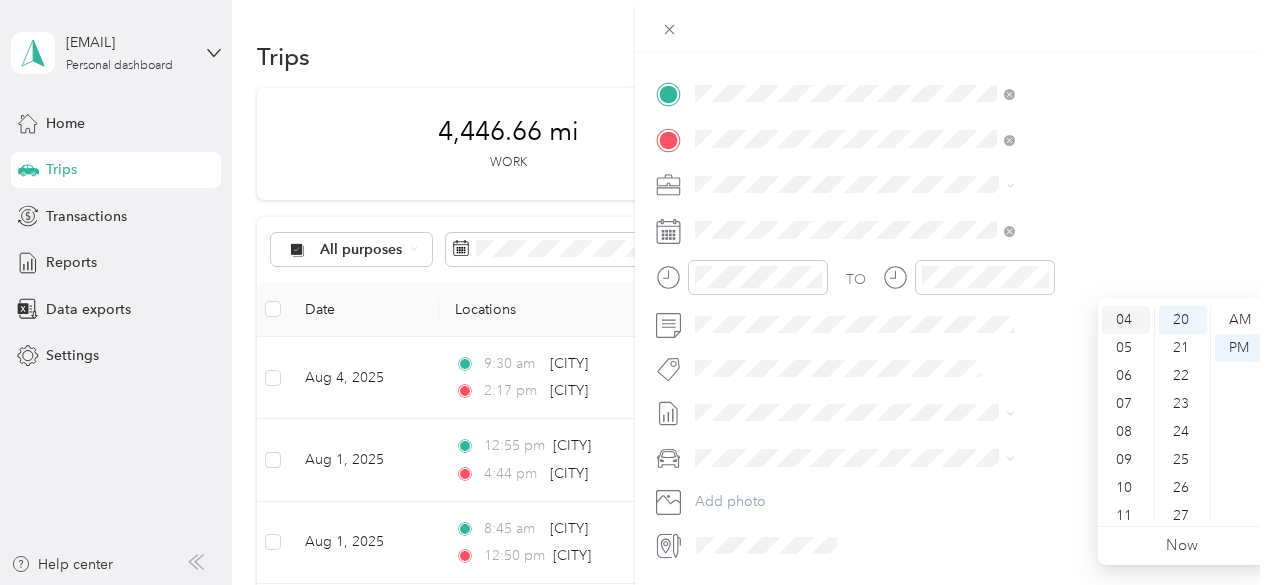 click on "04" at bounding box center (1126, 320) 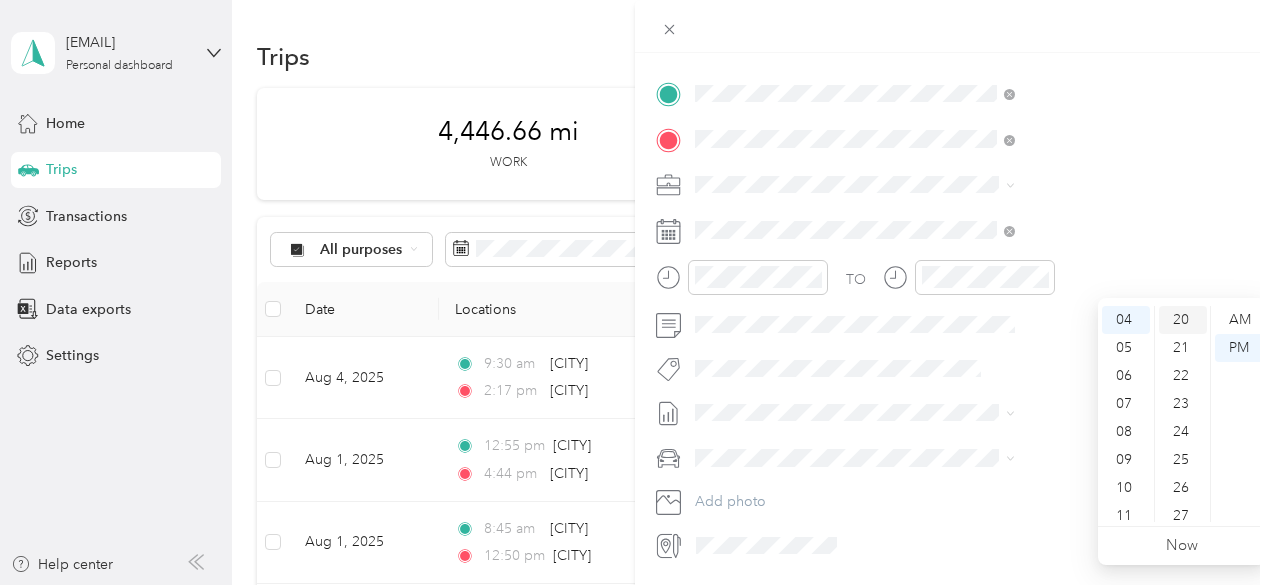 click on "20" at bounding box center (1183, 320) 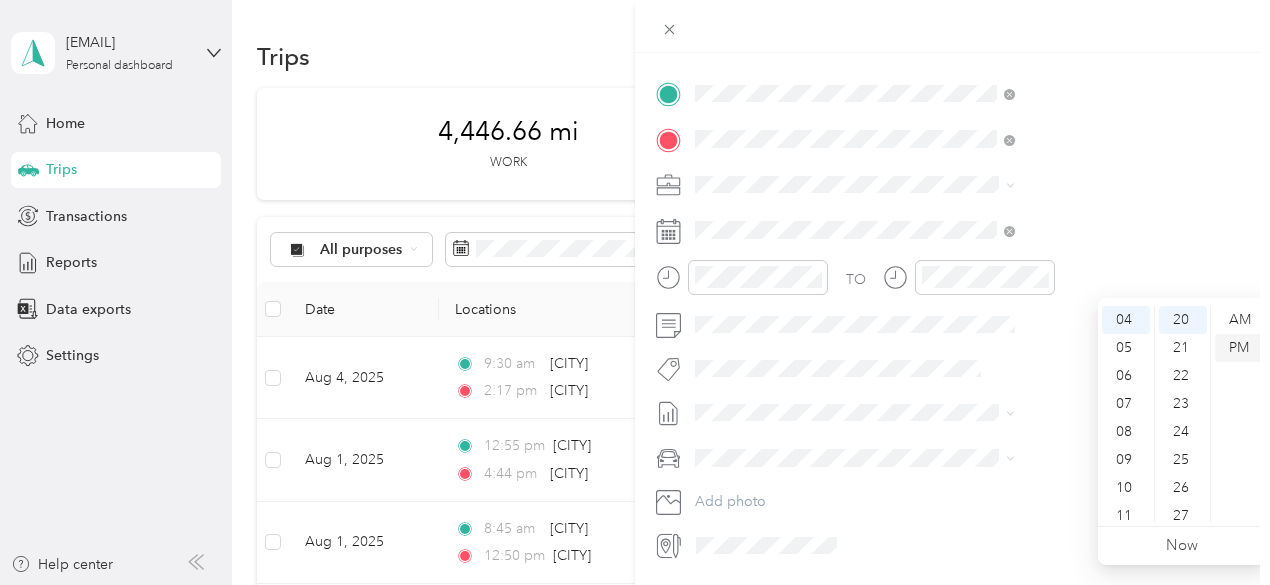 click on "PM" at bounding box center [1239, 348] 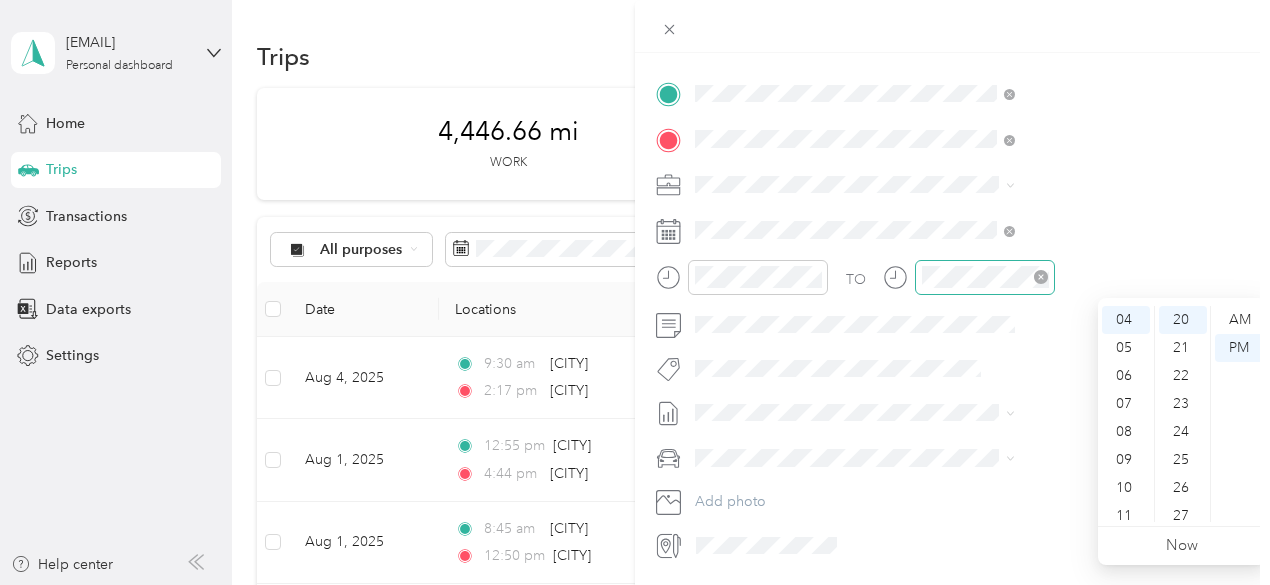 click at bounding box center (985, 277) 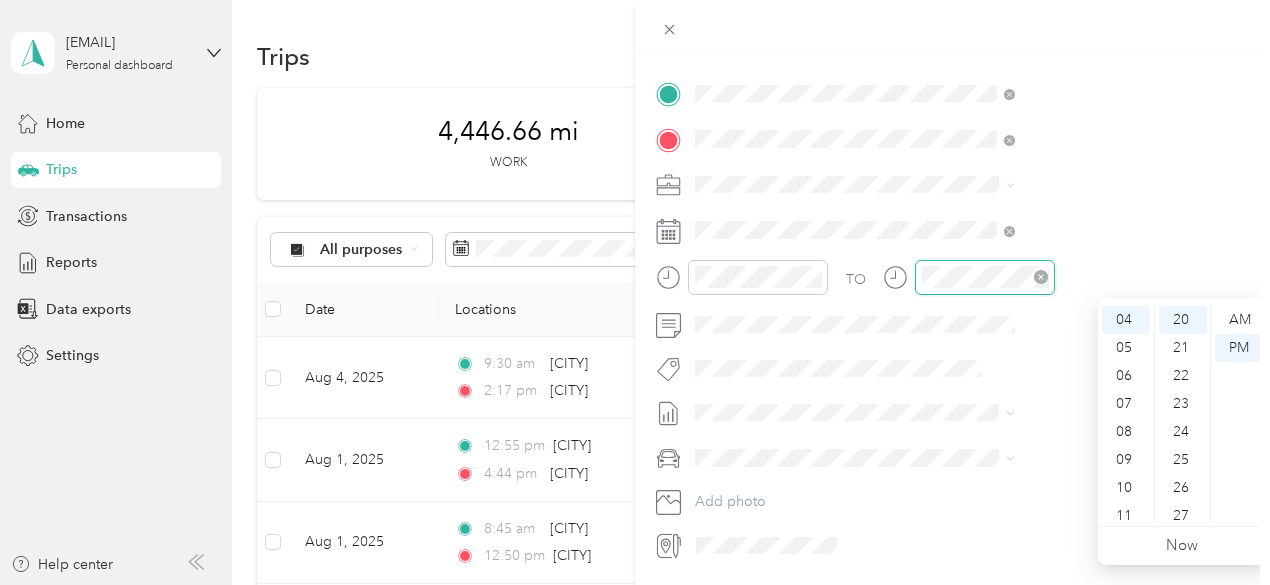 scroll, scrollTop: 400, scrollLeft: 4, axis: both 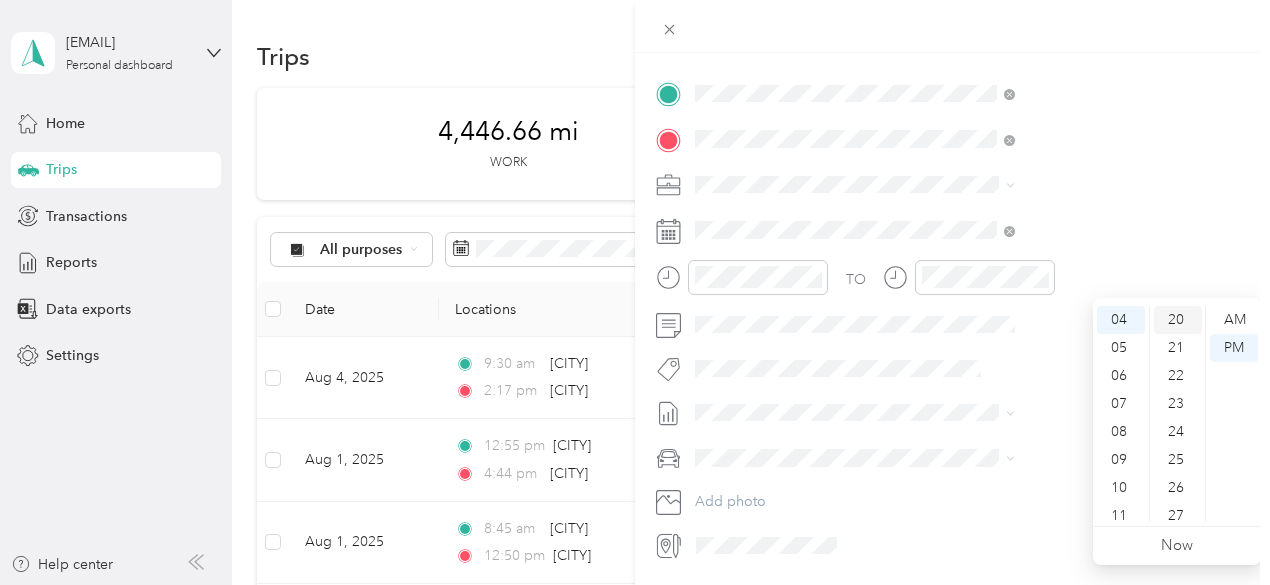 click on "20" at bounding box center (1178, 320) 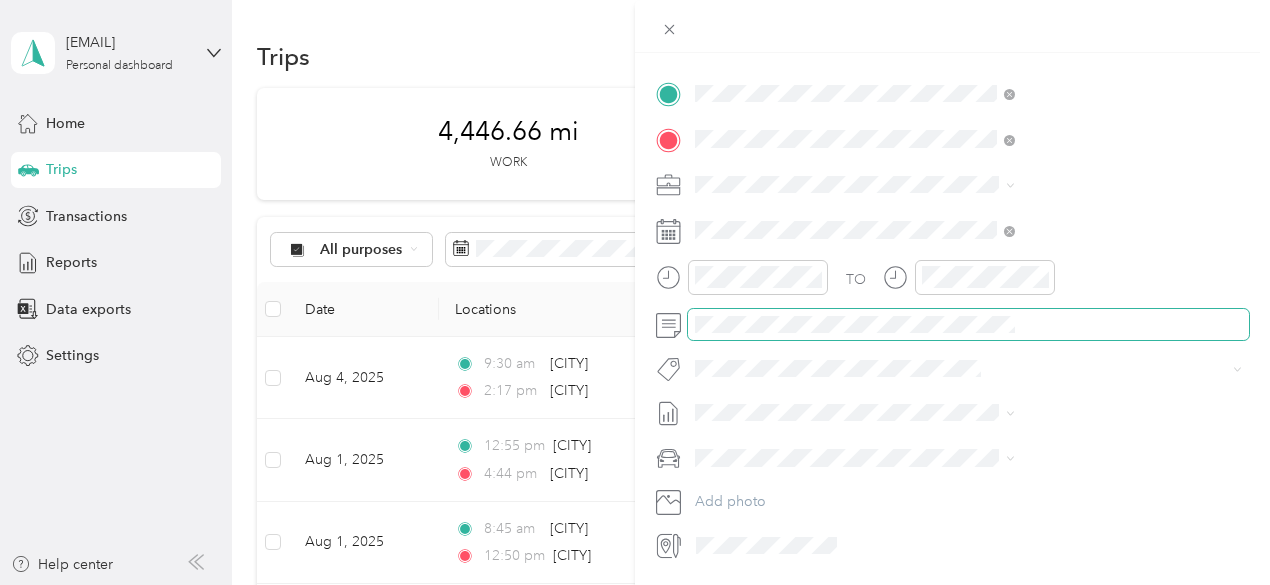 click at bounding box center [968, 325] 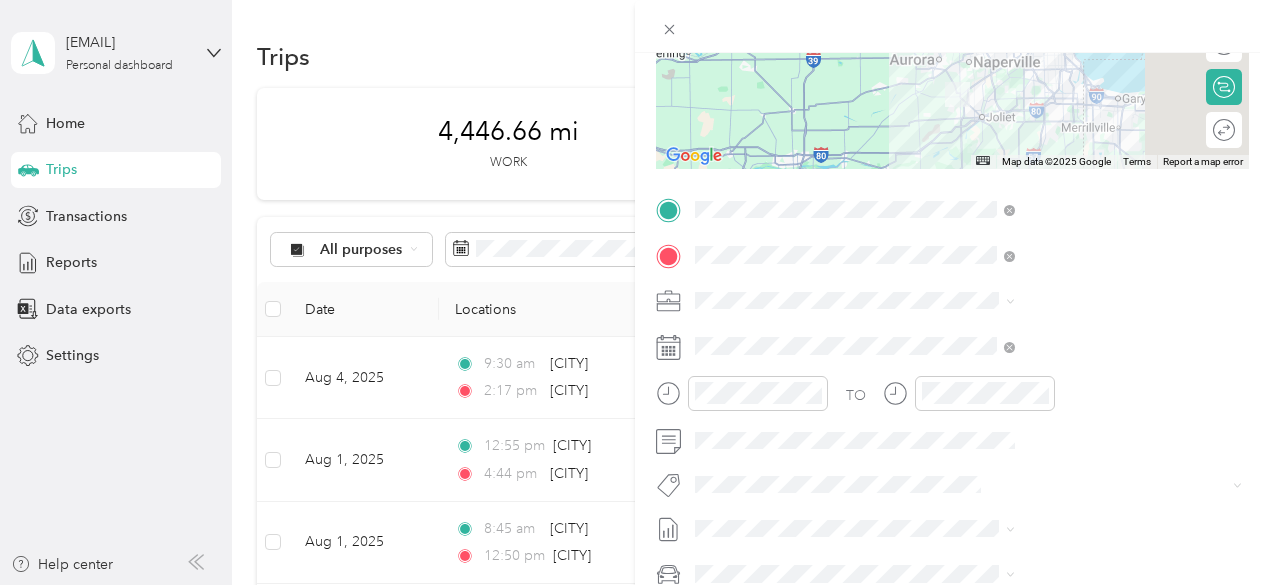 scroll, scrollTop: 0, scrollLeft: 4, axis: horizontal 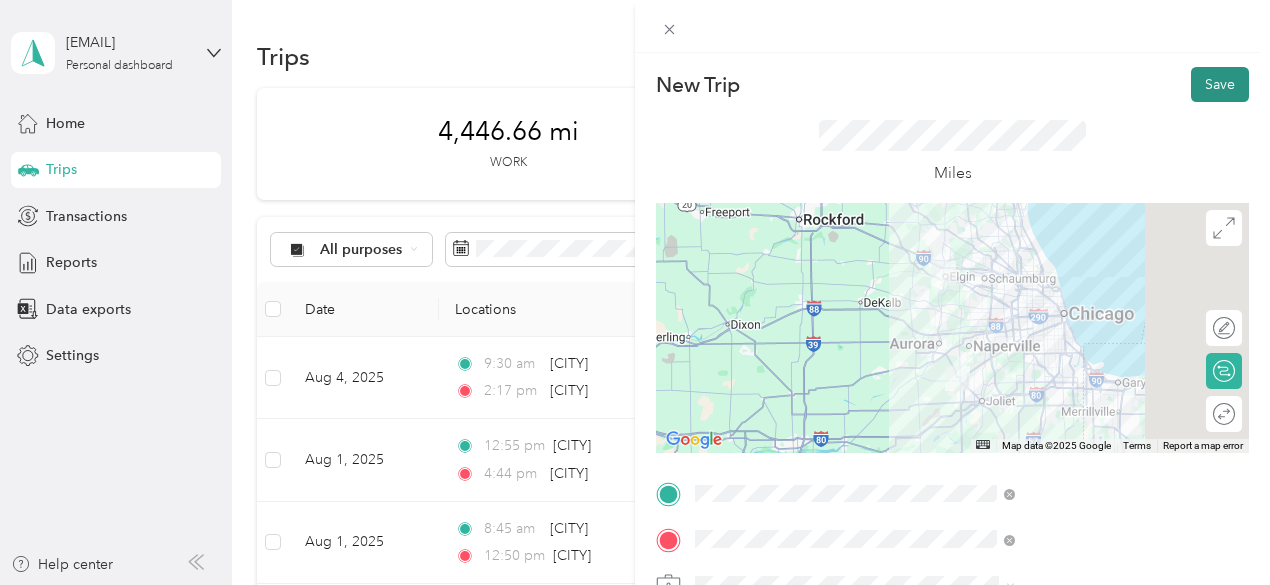 click on "Save" at bounding box center [1220, 84] 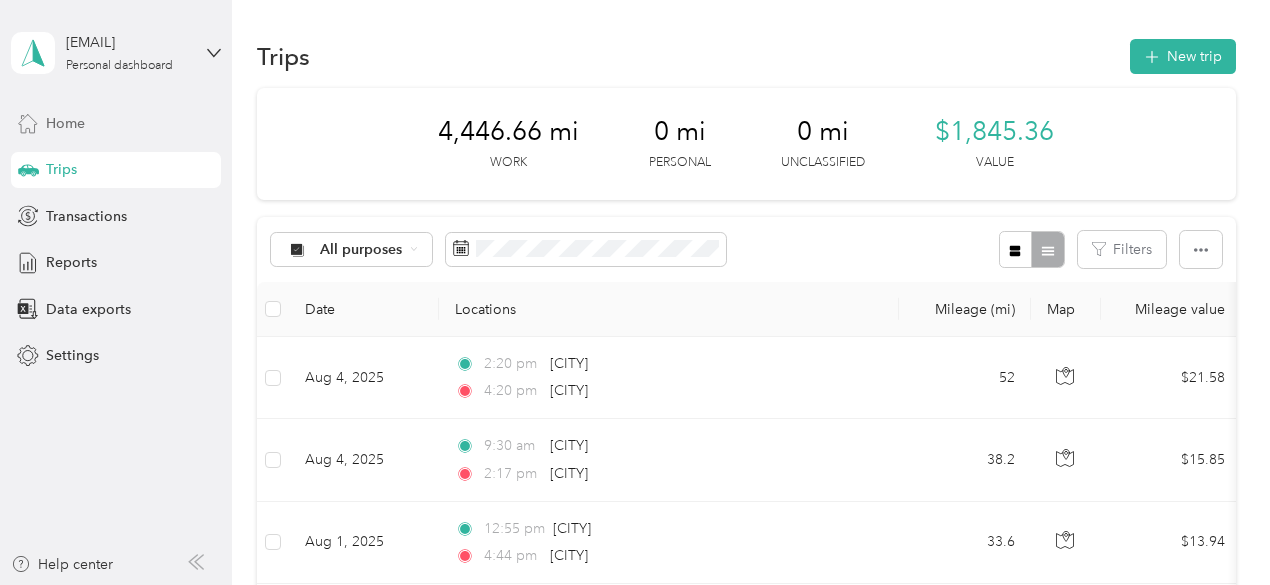 click on "Home" at bounding box center (65, 123) 